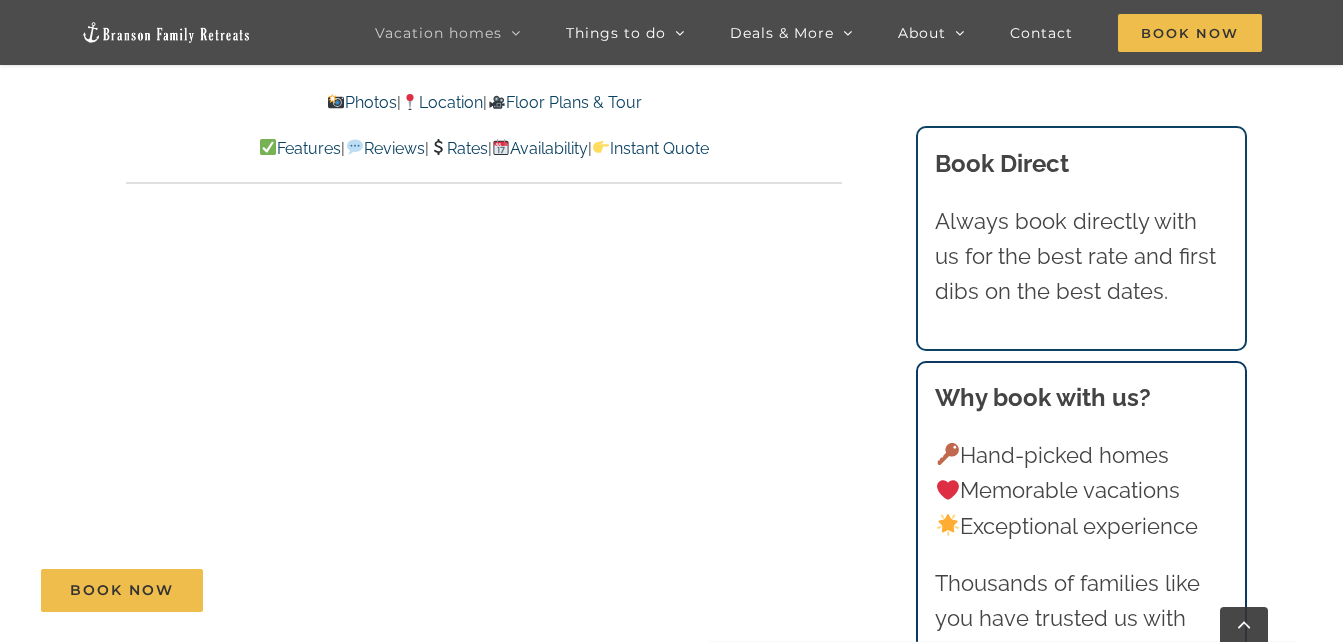 scroll, scrollTop: 6300, scrollLeft: 0, axis: vertical 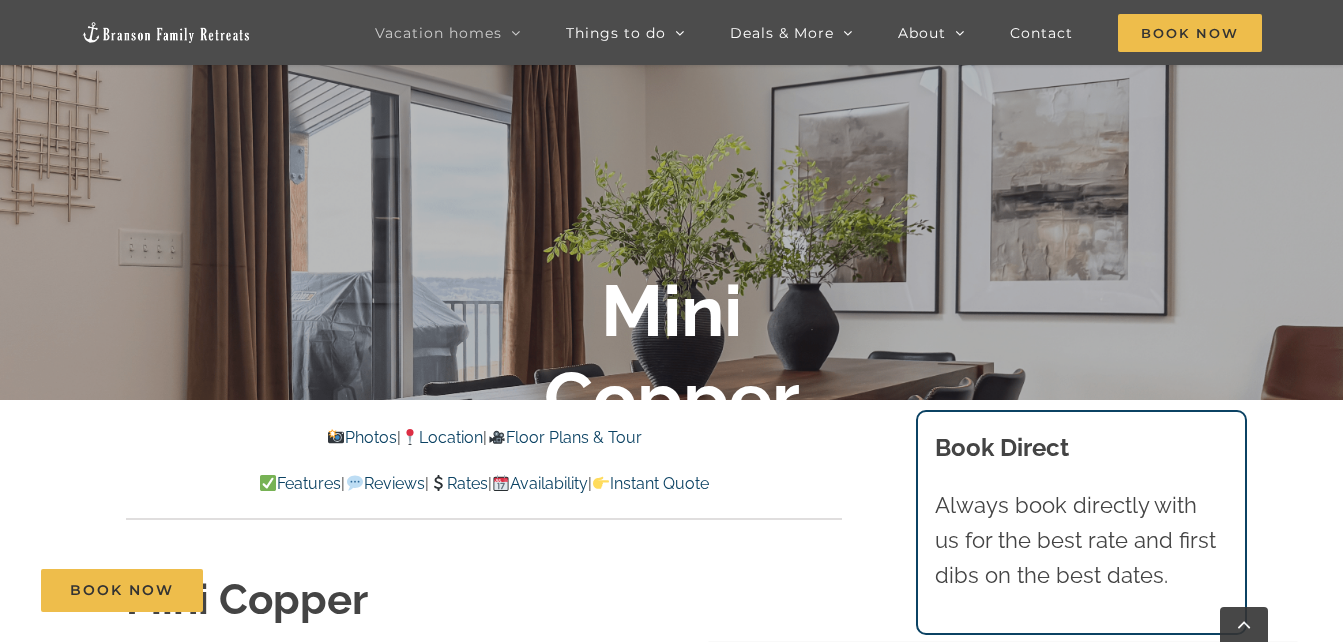 click on "Photos" at bounding box center [362, 437] 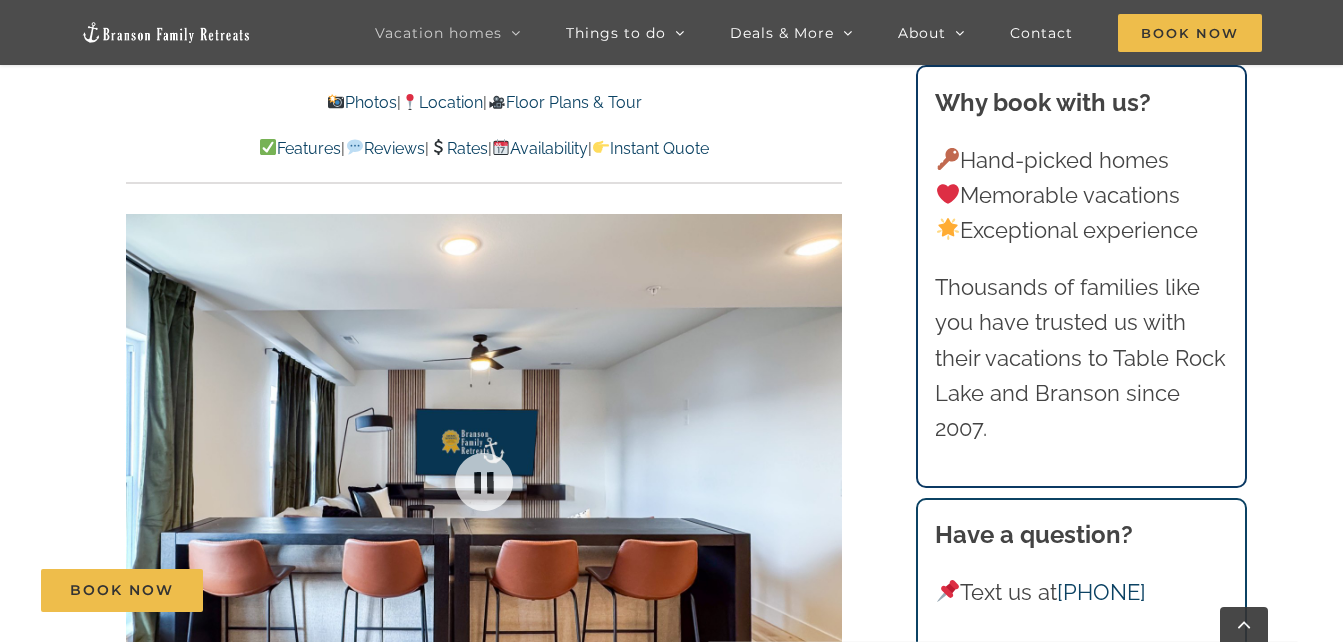 scroll, scrollTop: 1351, scrollLeft: 0, axis: vertical 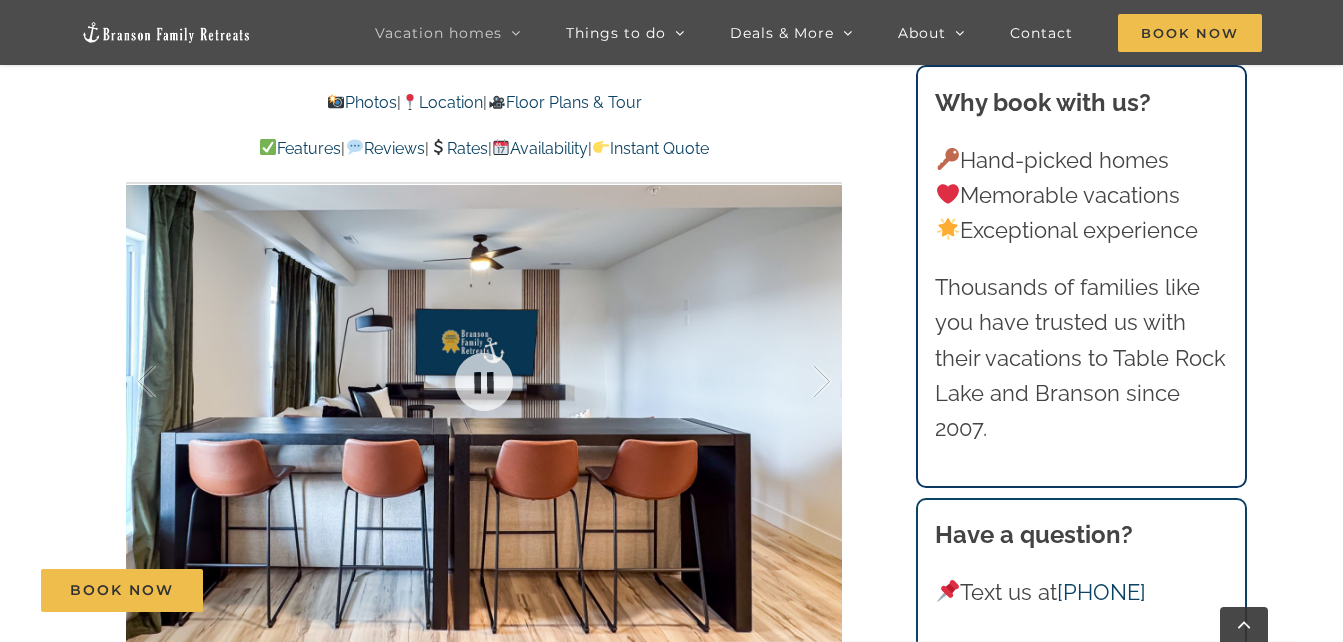click at bounding box center [484, 382] 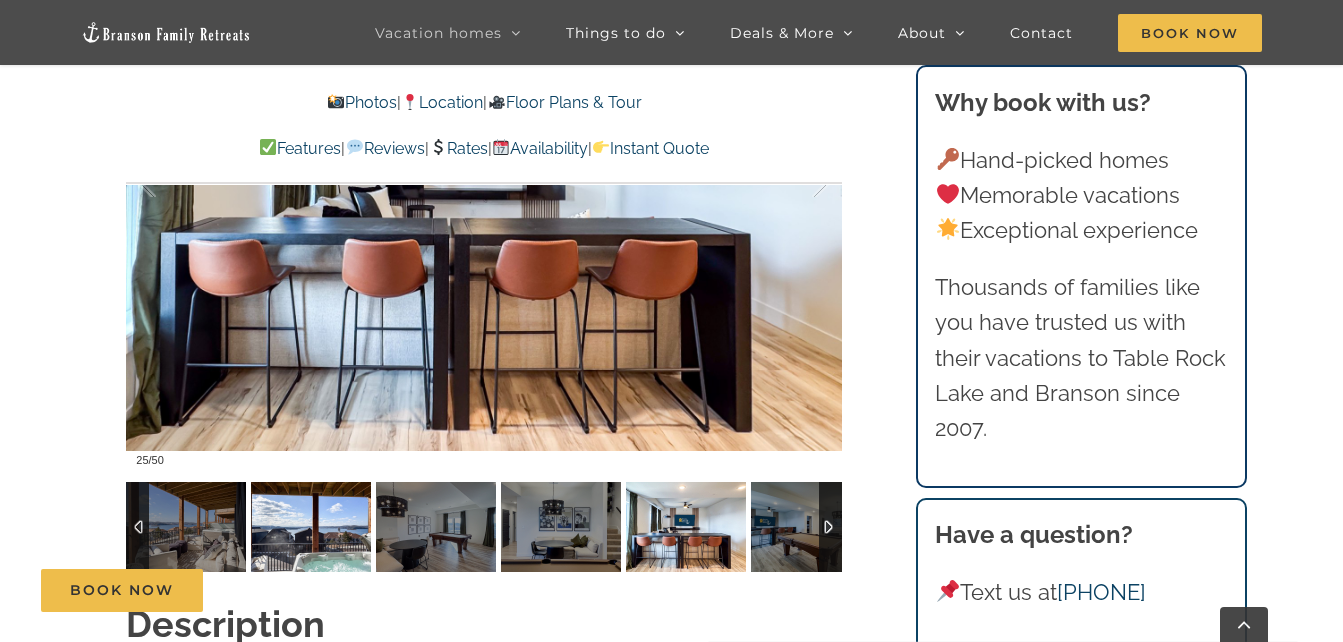 click at bounding box center [311, 527] 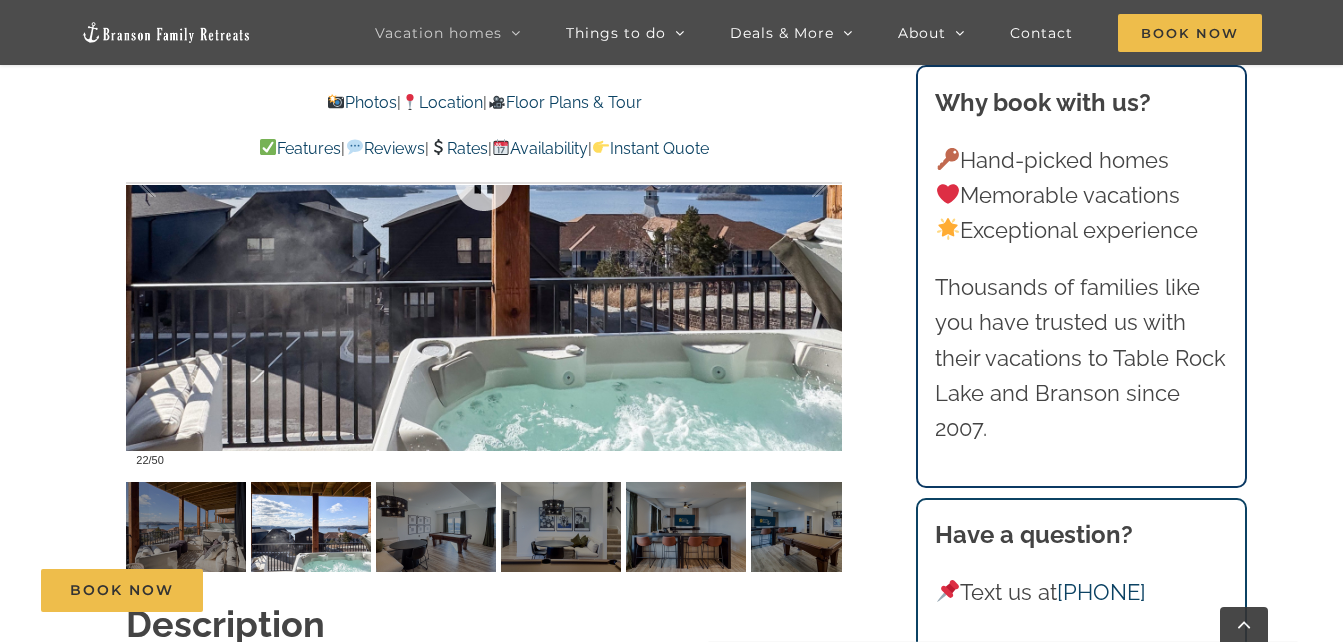 scroll, scrollTop: 1451, scrollLeft: 0, axis: vertical 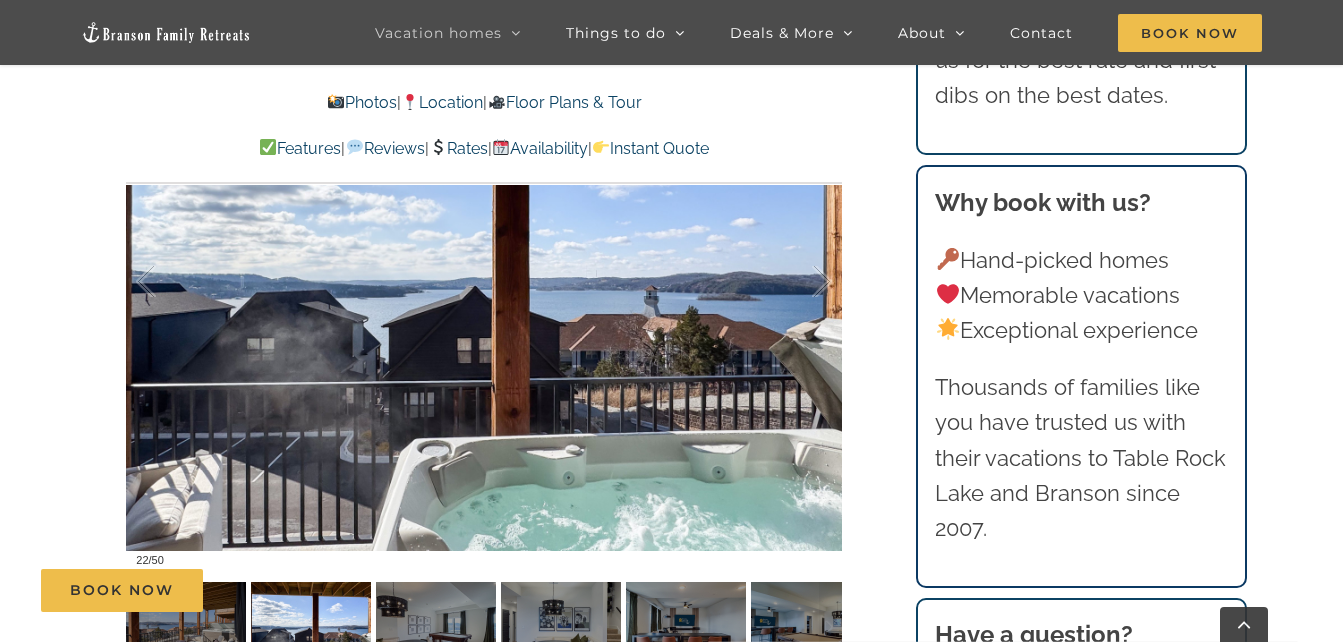 click on "Book Now" at bounding box center (686, 590) 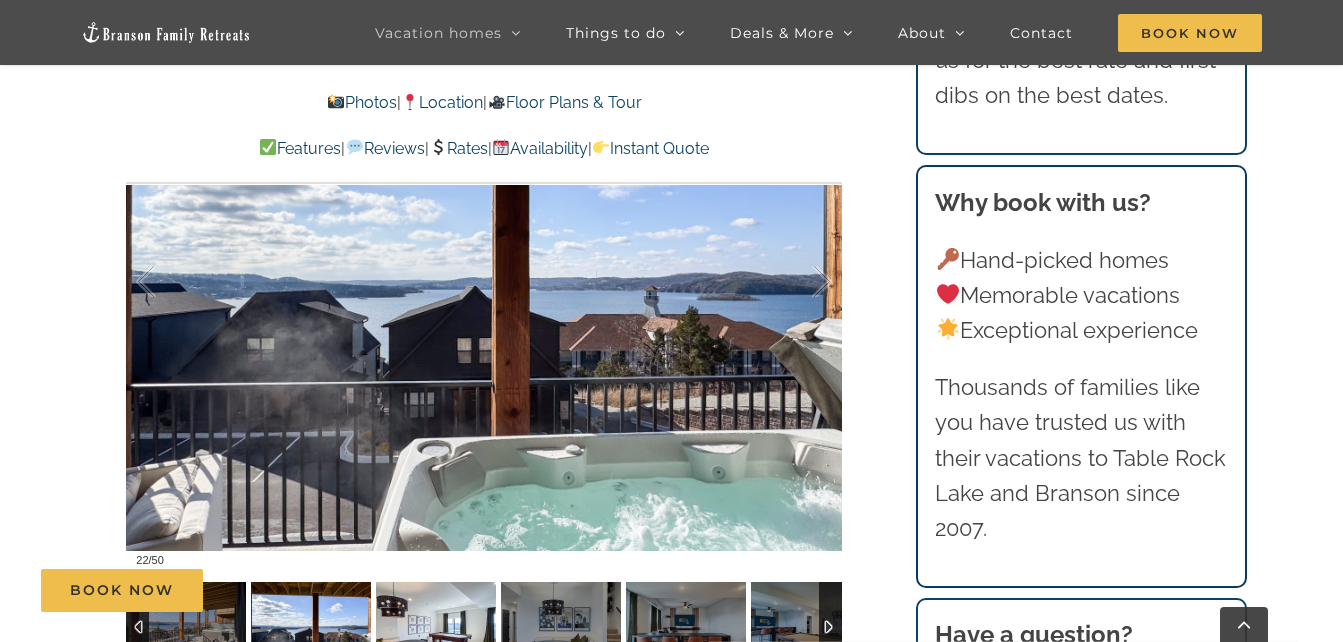 click at bounding box center (436, 627) 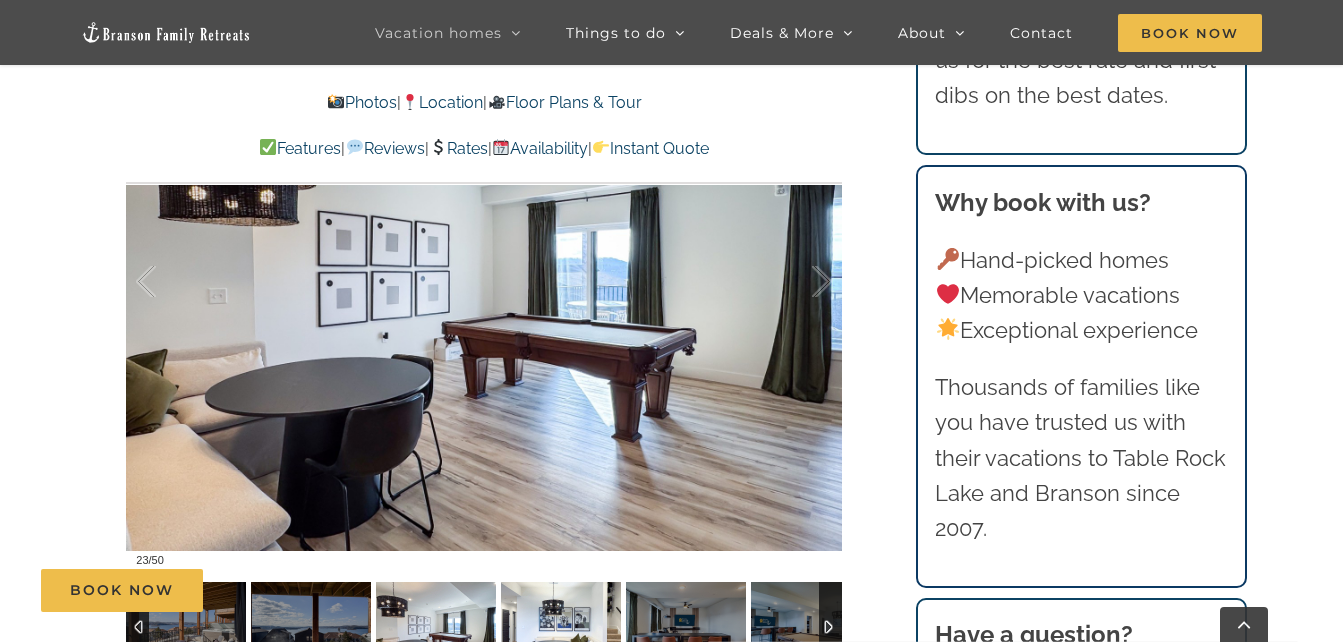 click at bounding box center (561, 627) 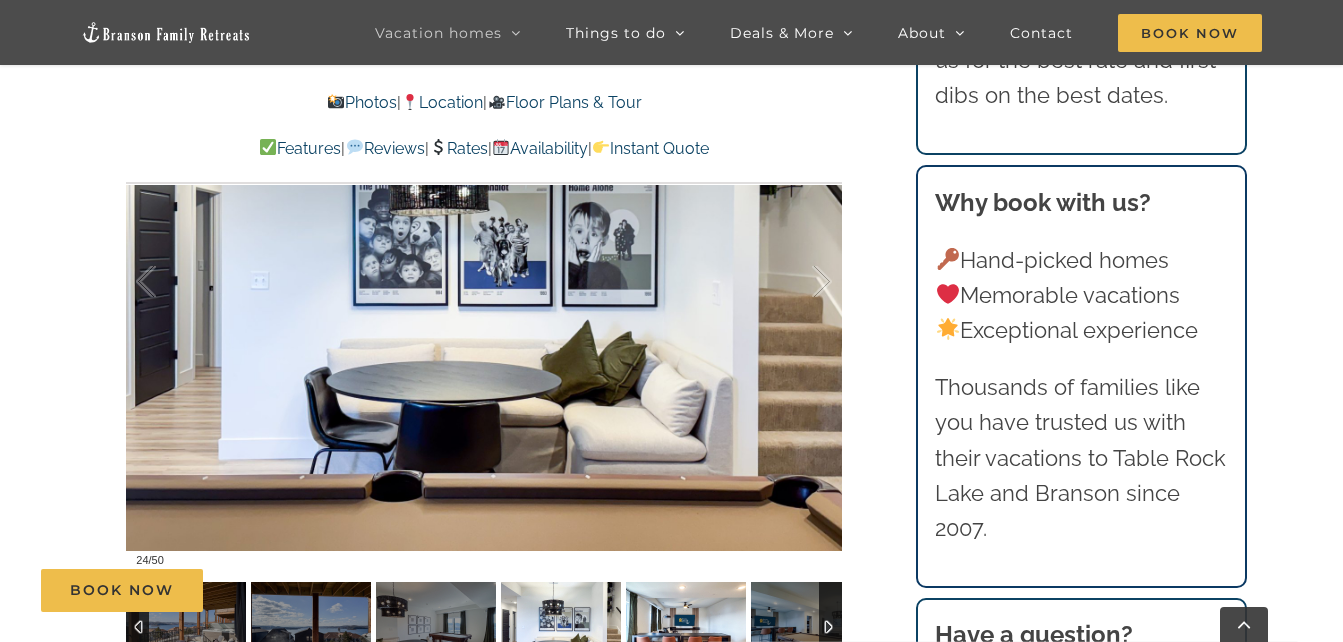 click at bounding box center [686, 627] 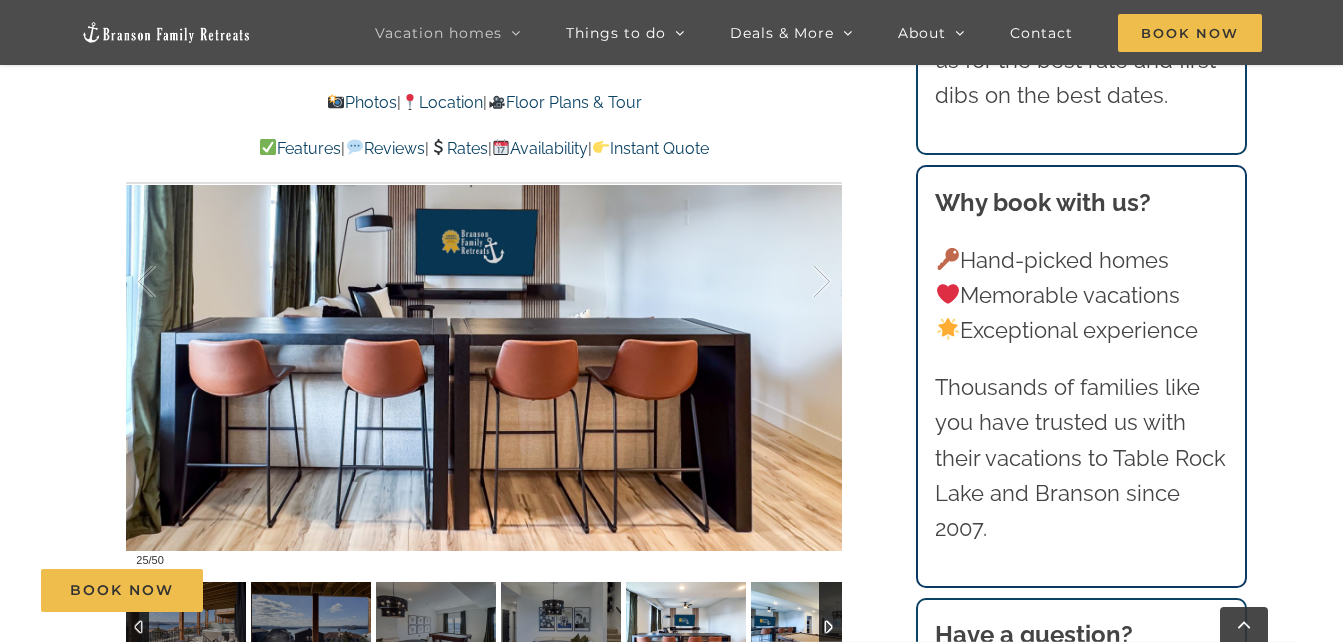 click at bounding box center (811, 627) 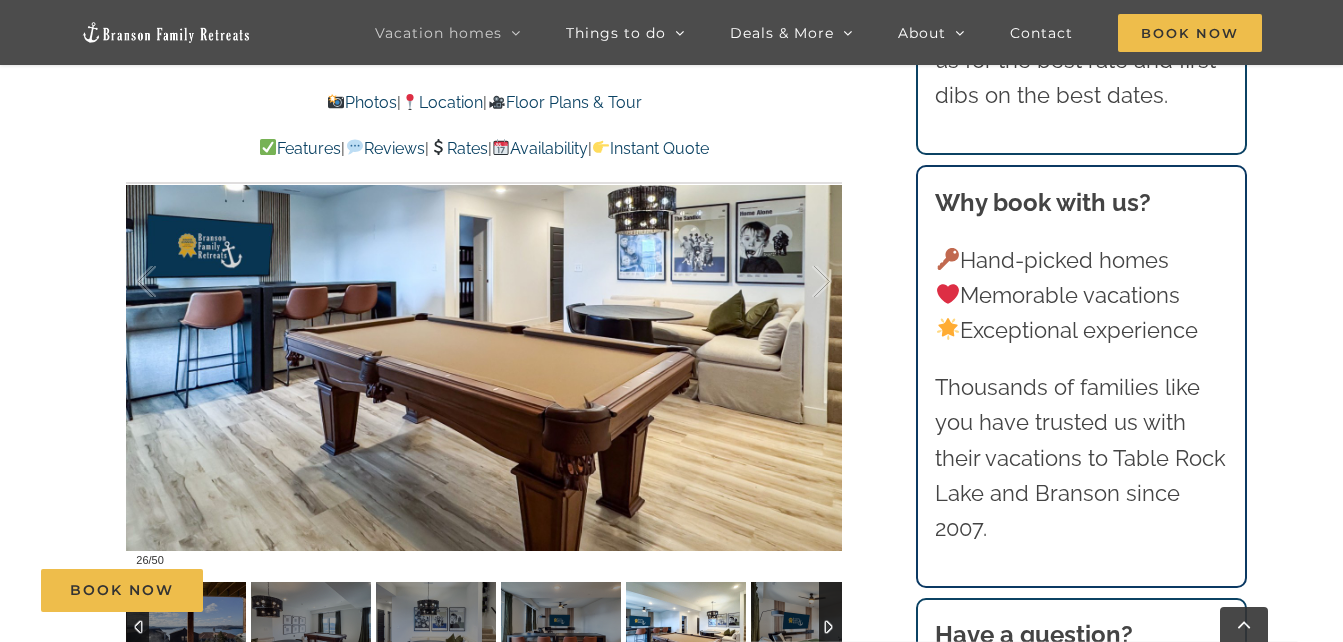 click at bounding box center [830, 627] 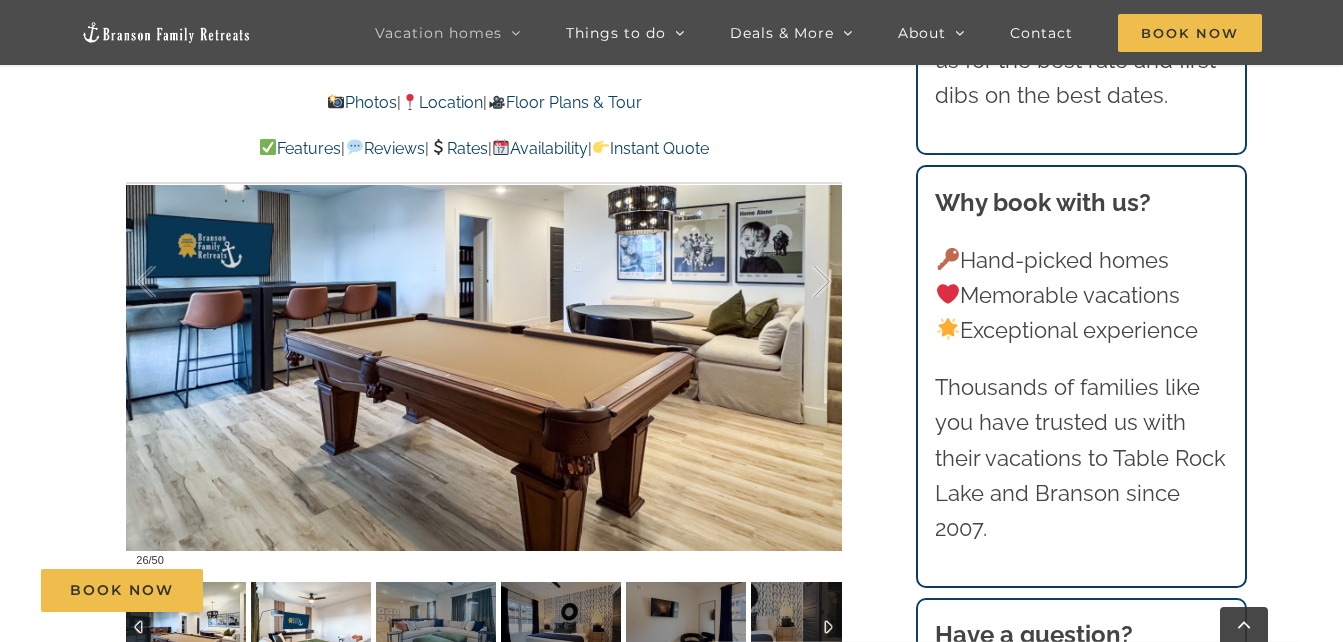 click on "Book Now" at bounding box center (686, 590) 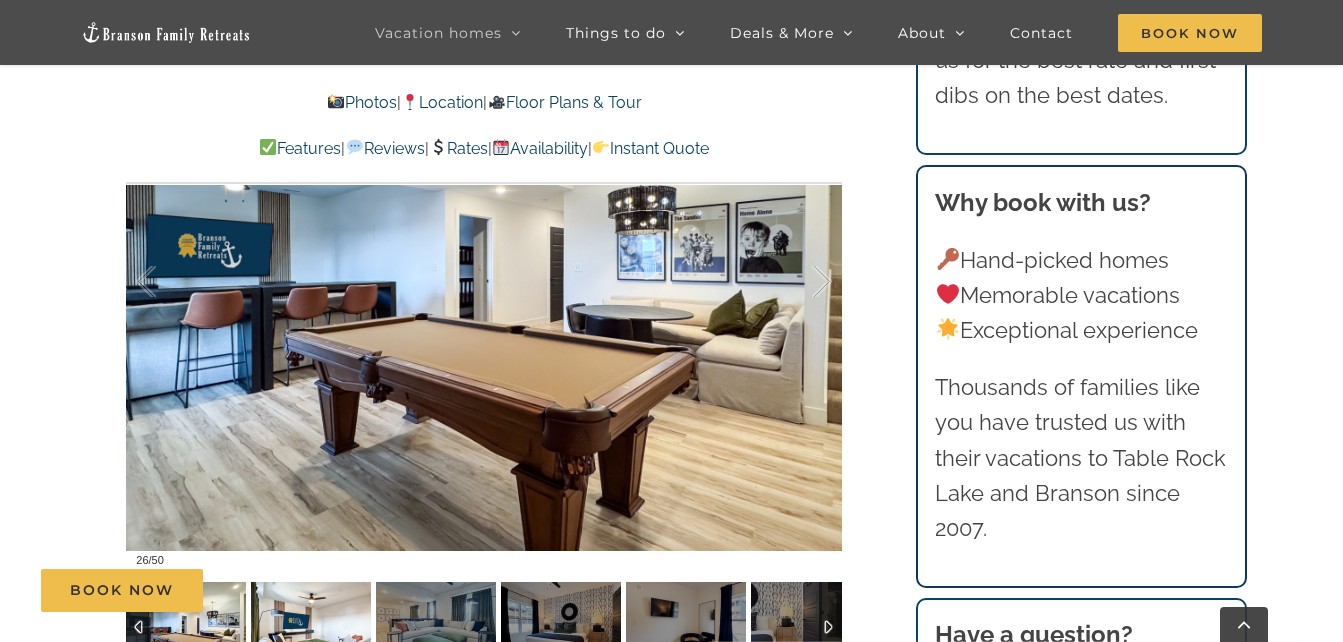 click at bounding box center (311, 627) 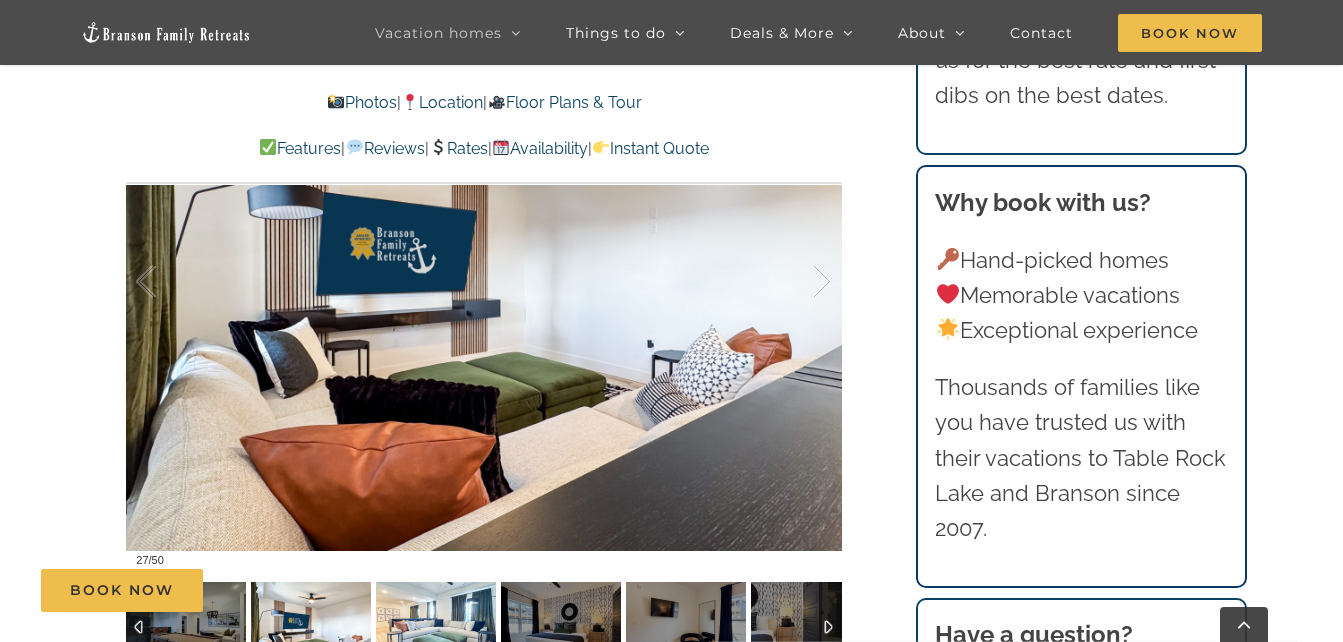 click at bounding box center [436, 627] 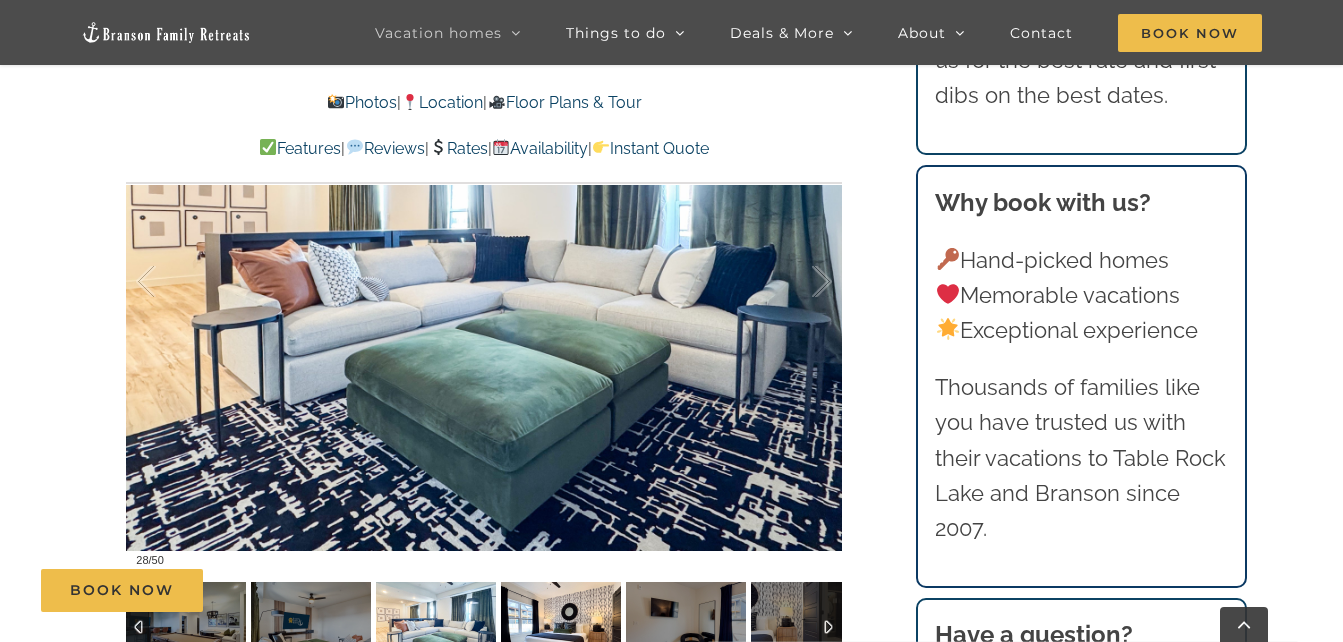 click at bounding box center [561, 627] 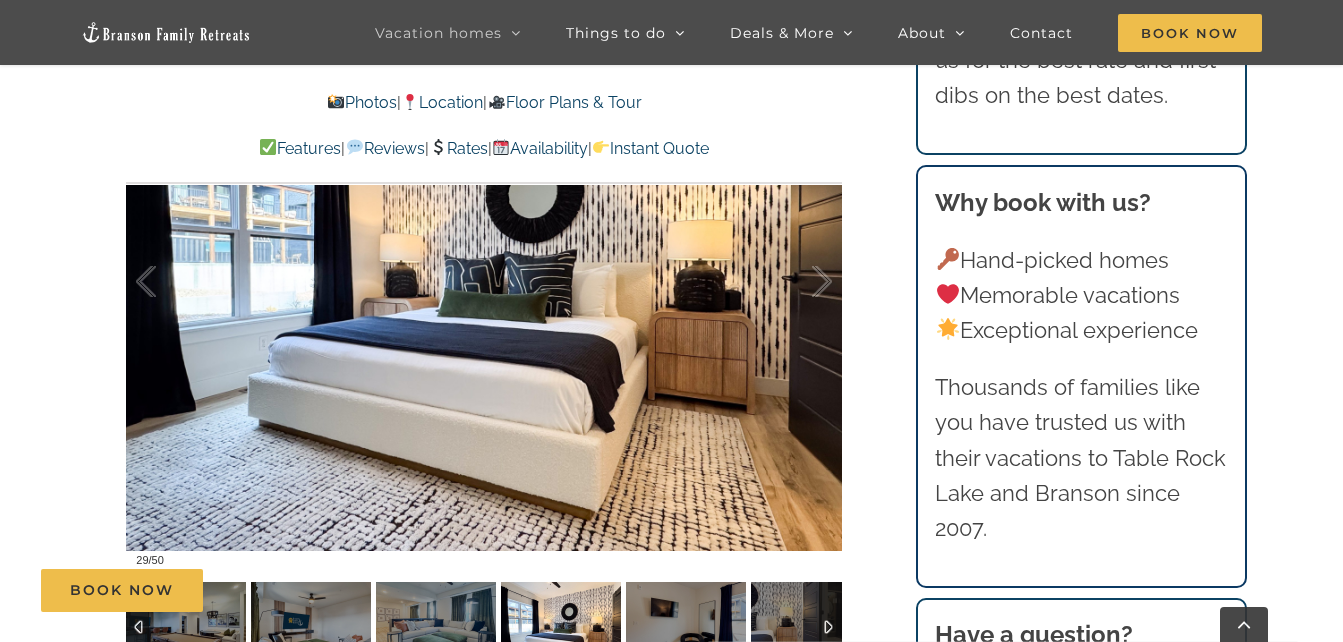 click at bounding box center (561, 627) 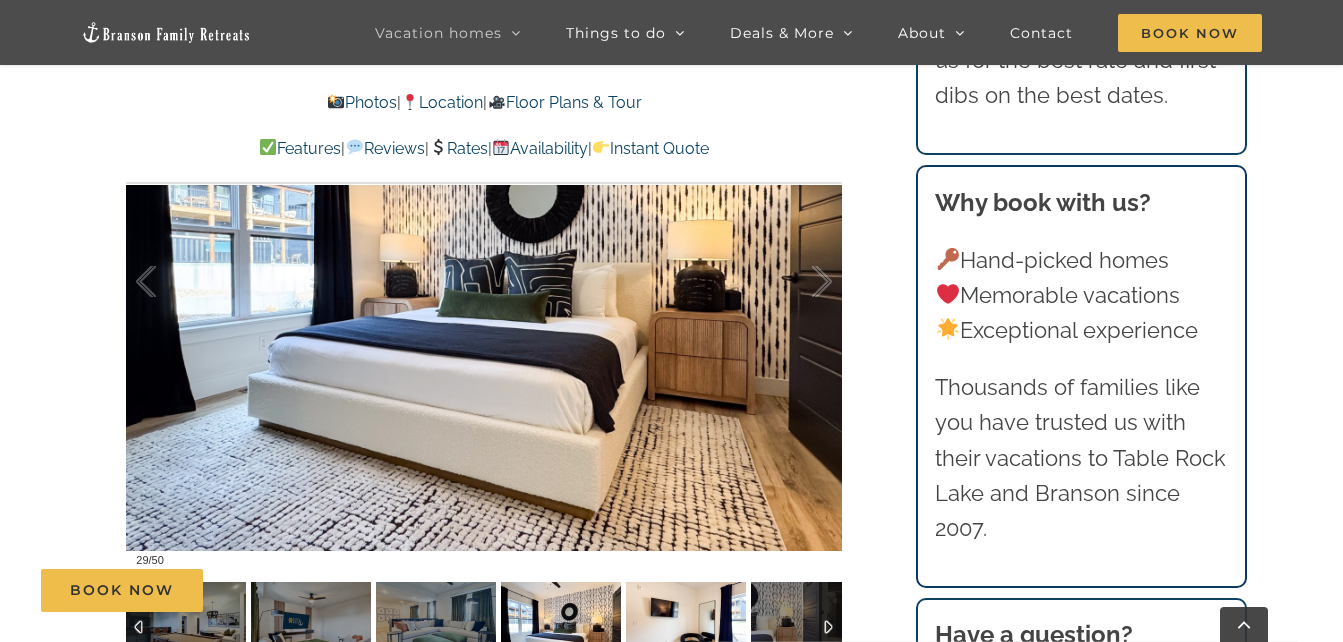 click at bounding box center (686, 627) 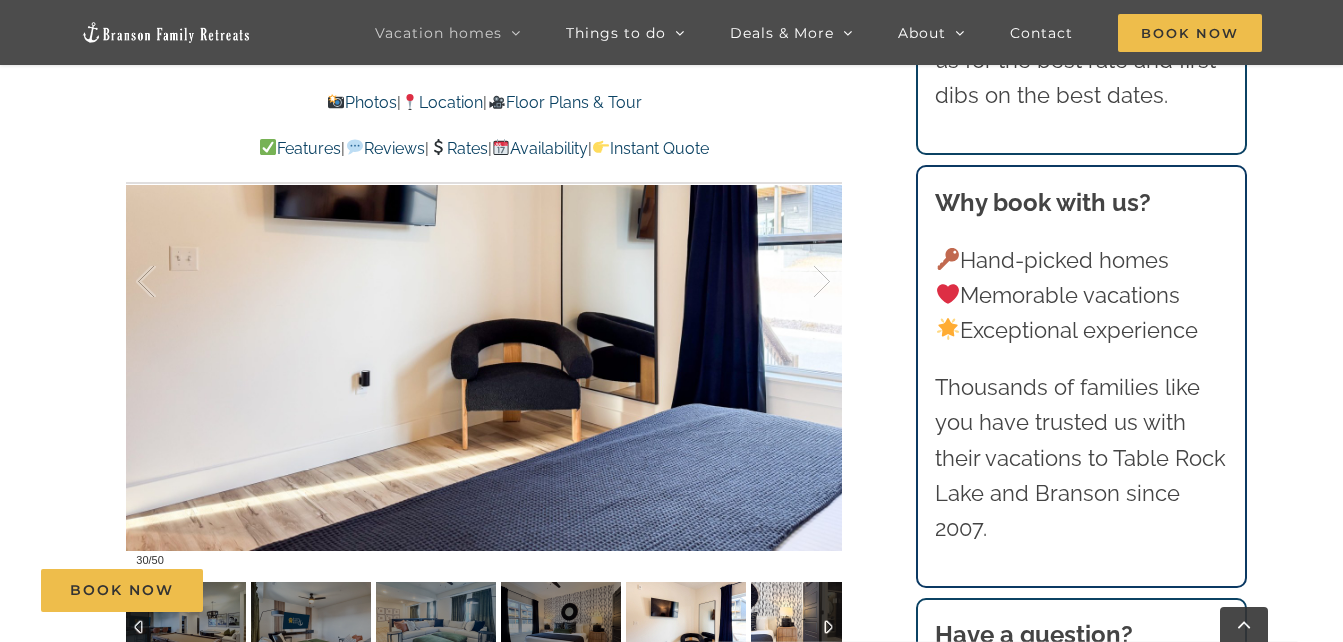 click at bounding box center [811, 627] 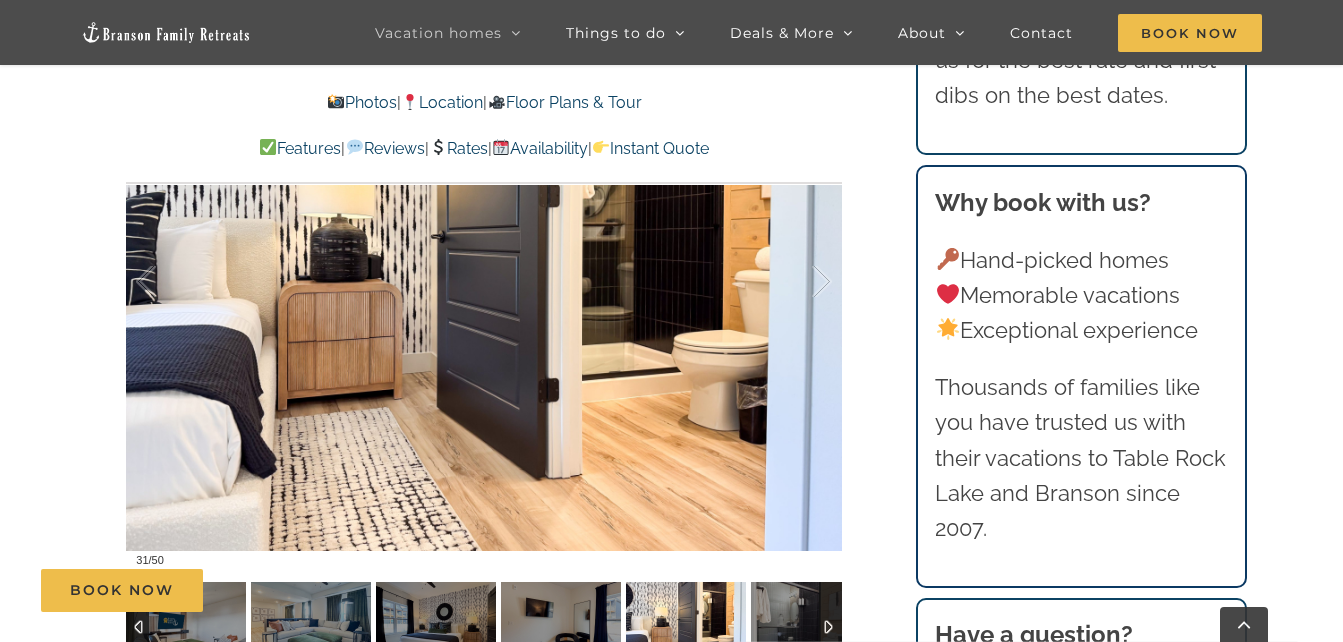 click at bounding box center [830, 627] 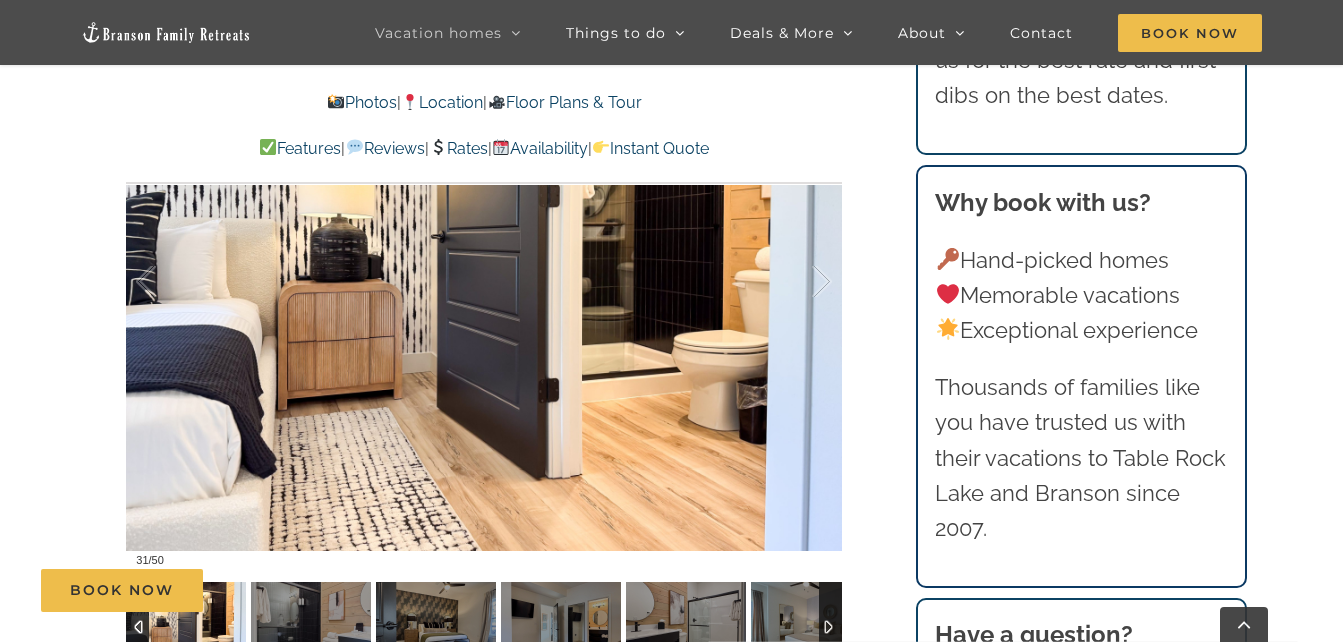 click at bounding box center (830, 627) 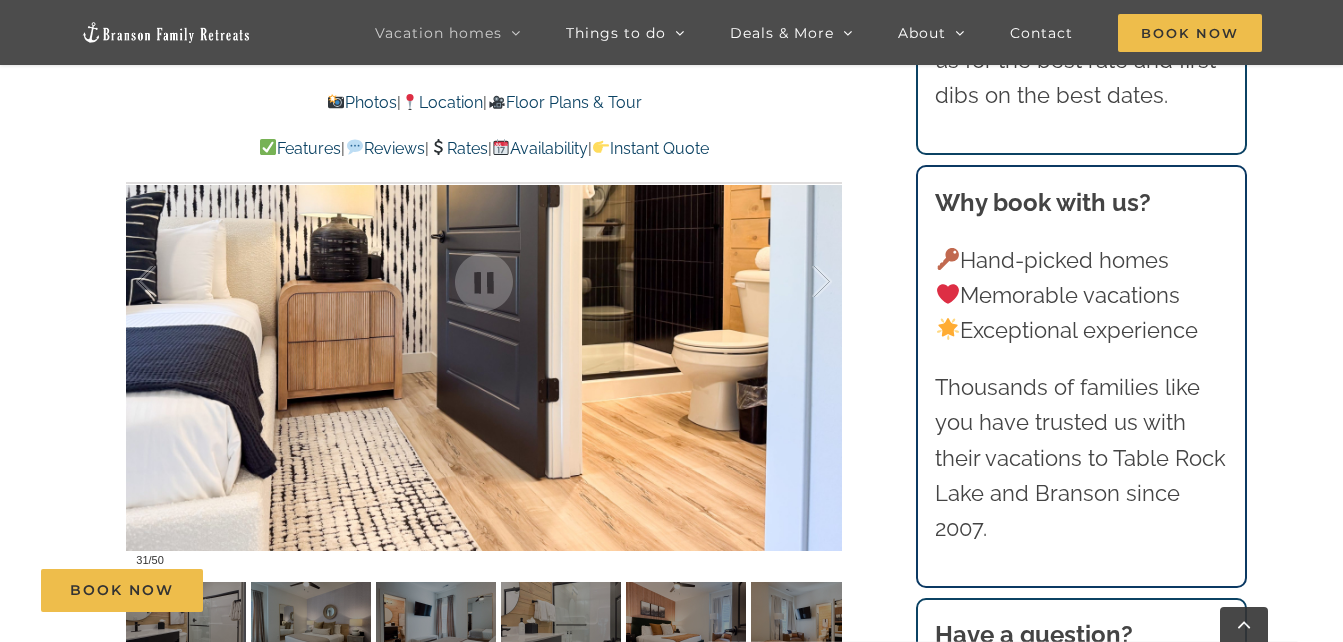 click at bounding box center (686, 627) 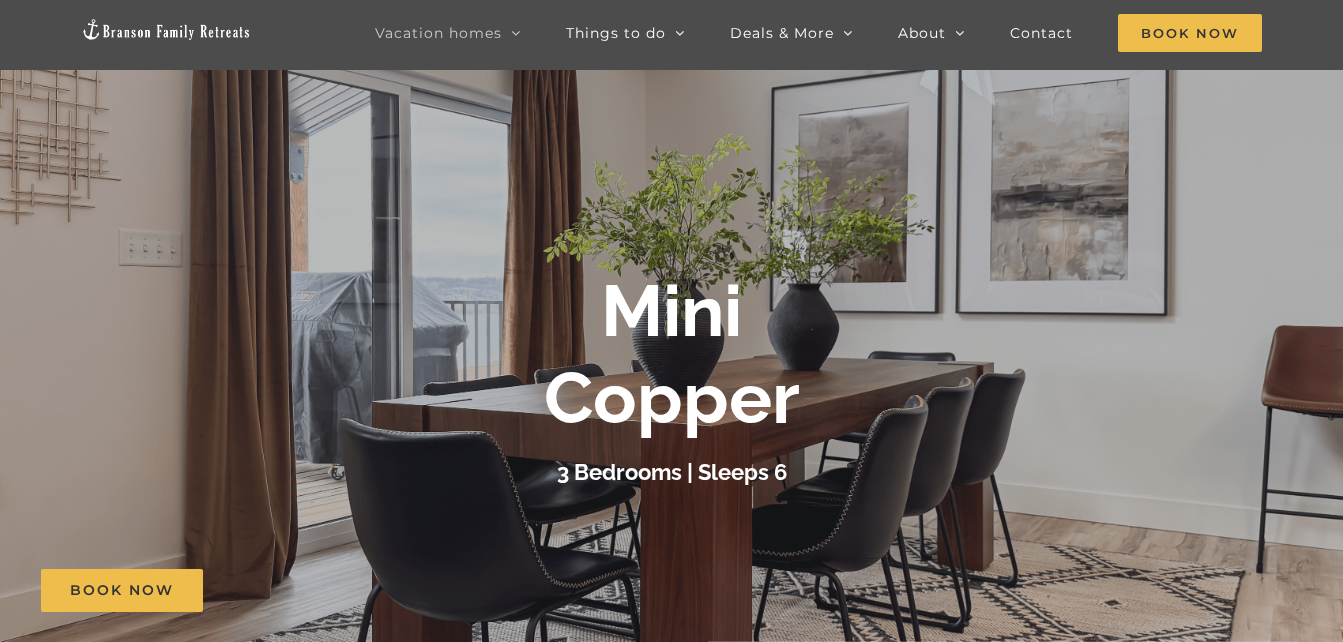 scroll, scrollTop: 400, scrollLeft: 0, axis: vertical 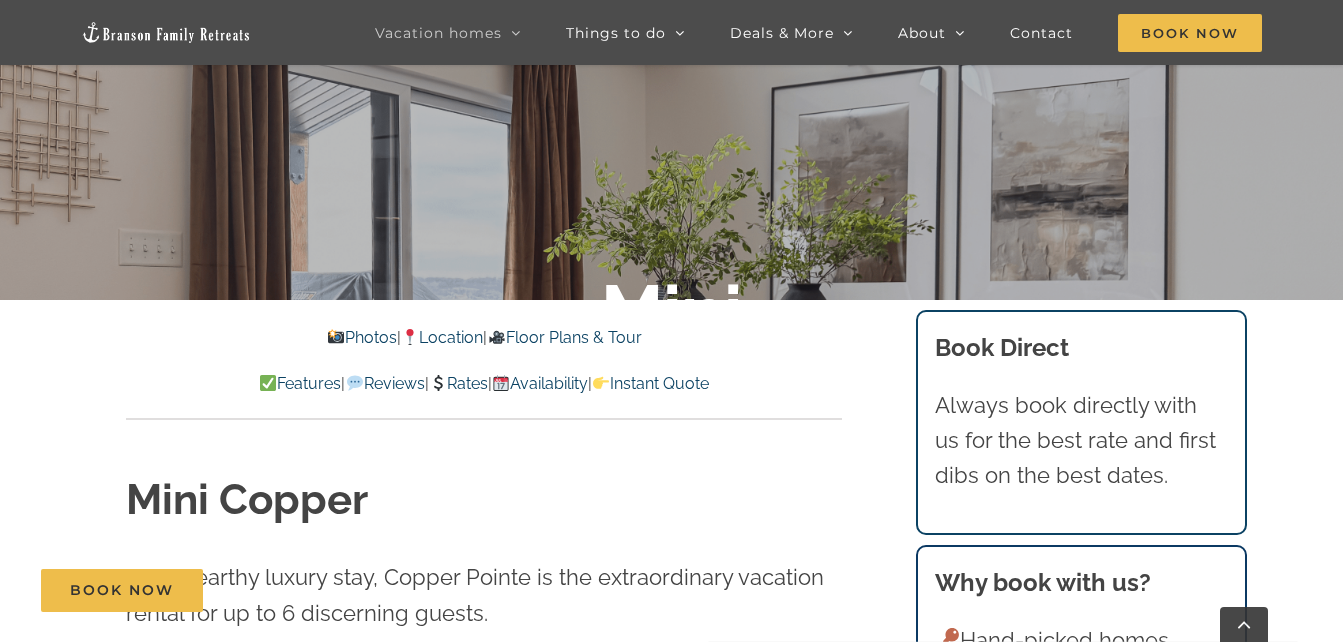click on "Floor Plans & Tour" at bounding box center (564, 337) 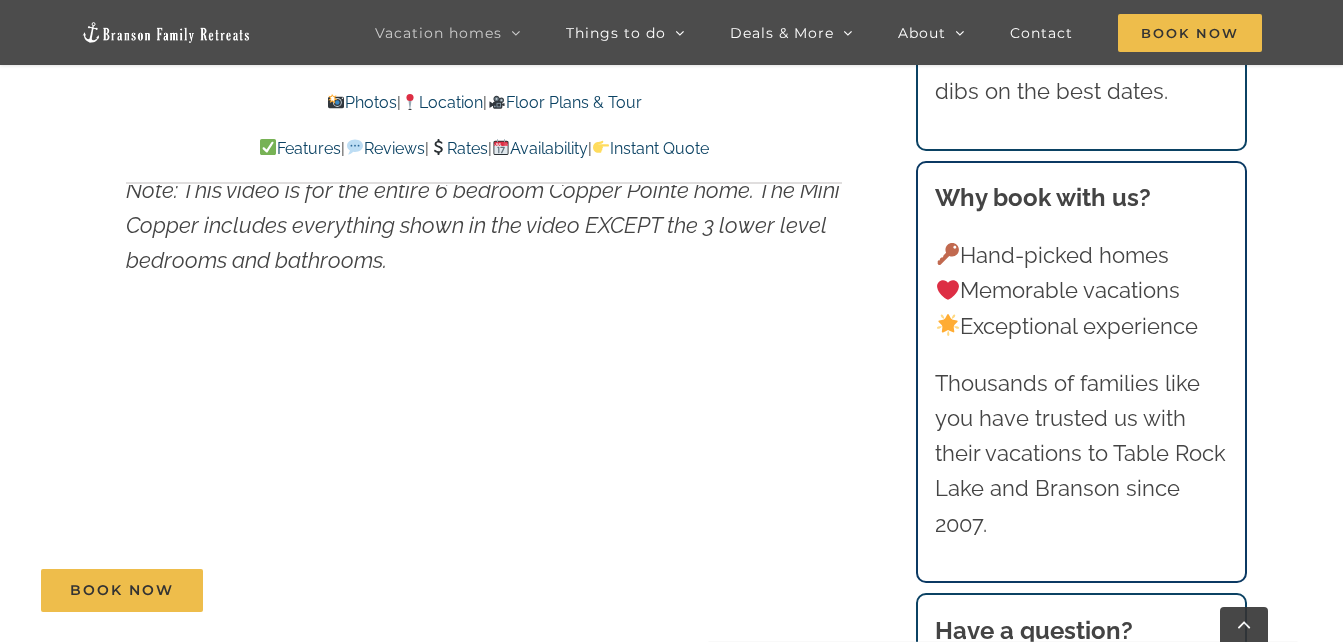 scroll, scrollTop: 6543, scrollLeft: 0, axis: vertical 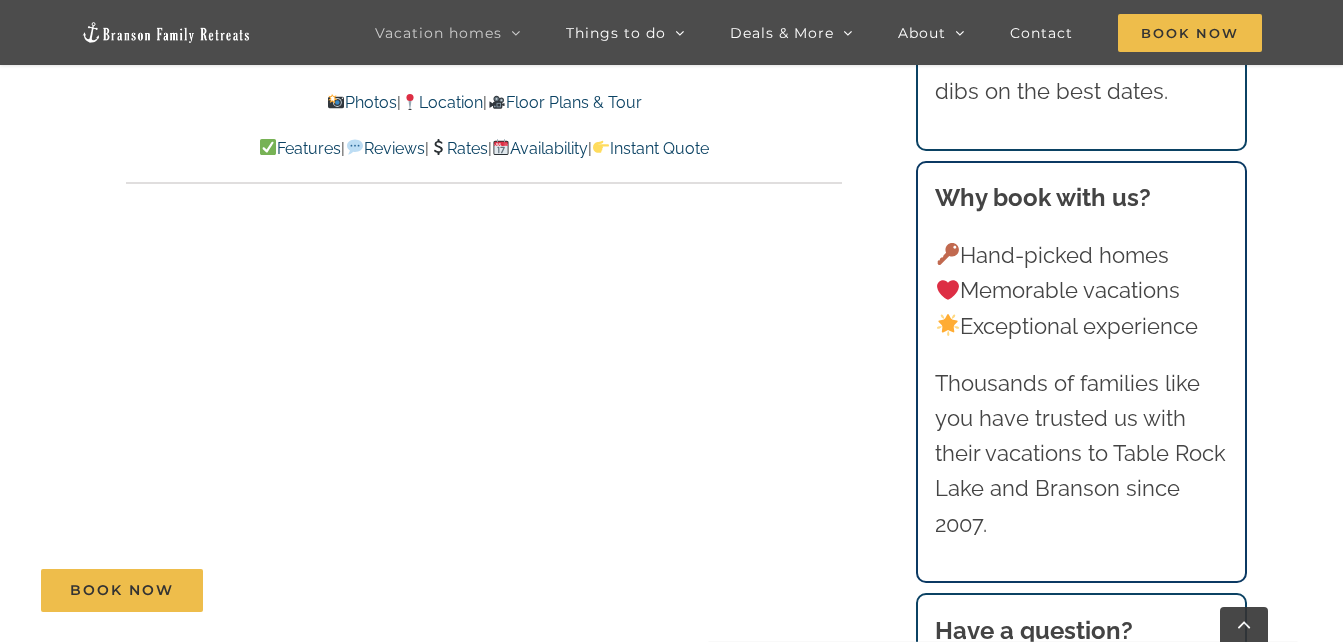 click on "Floor Plans & Tour" at bounding box center [564, 102] 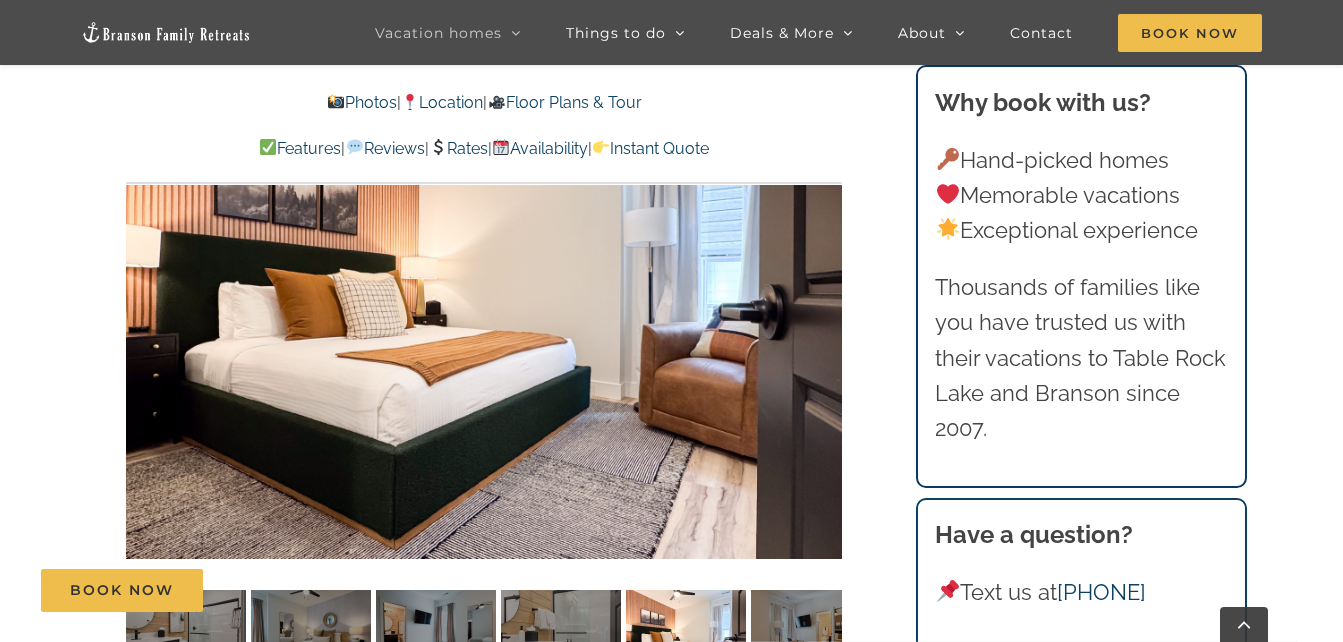 scroll, scrollTop: 1643, scrollLeft: 0, axis: vertical 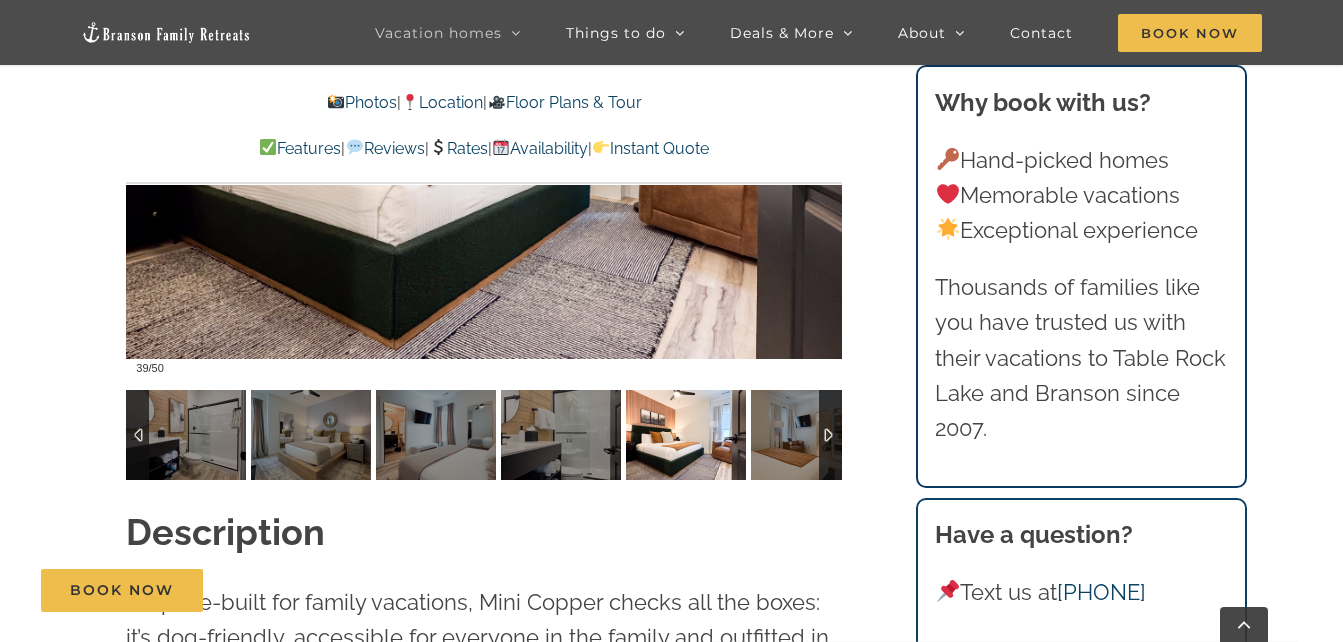 click at bounding box center (686, 435) 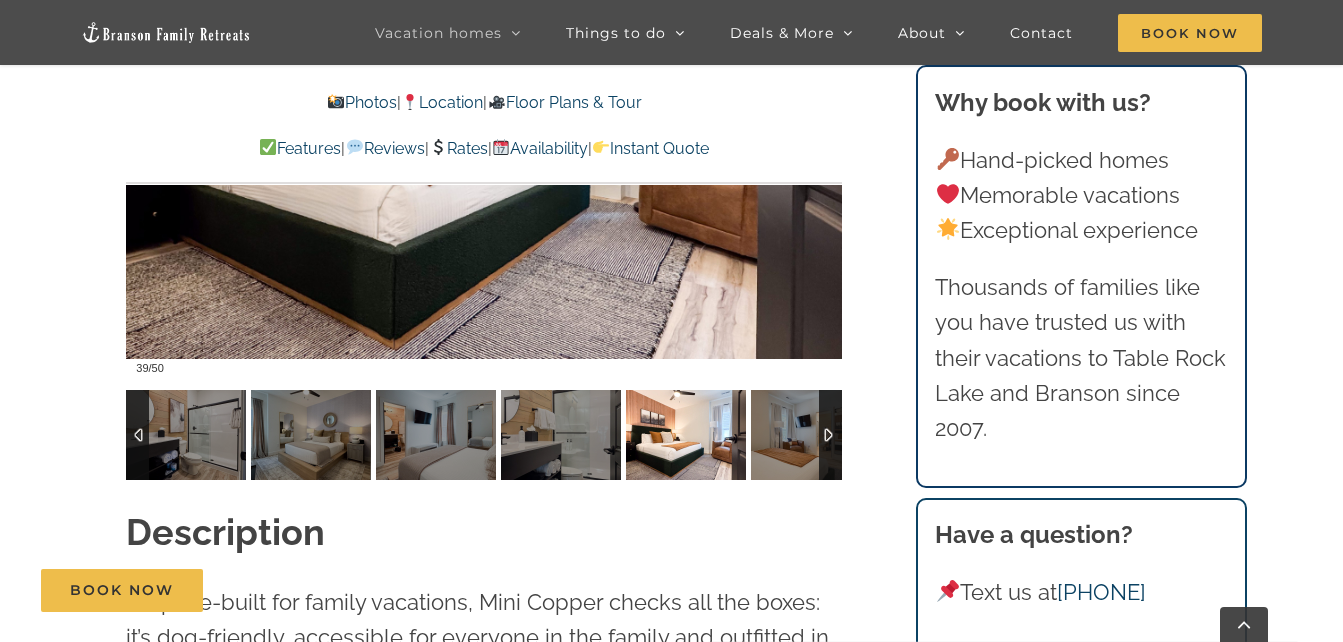 click at bounding box center (830, 435) 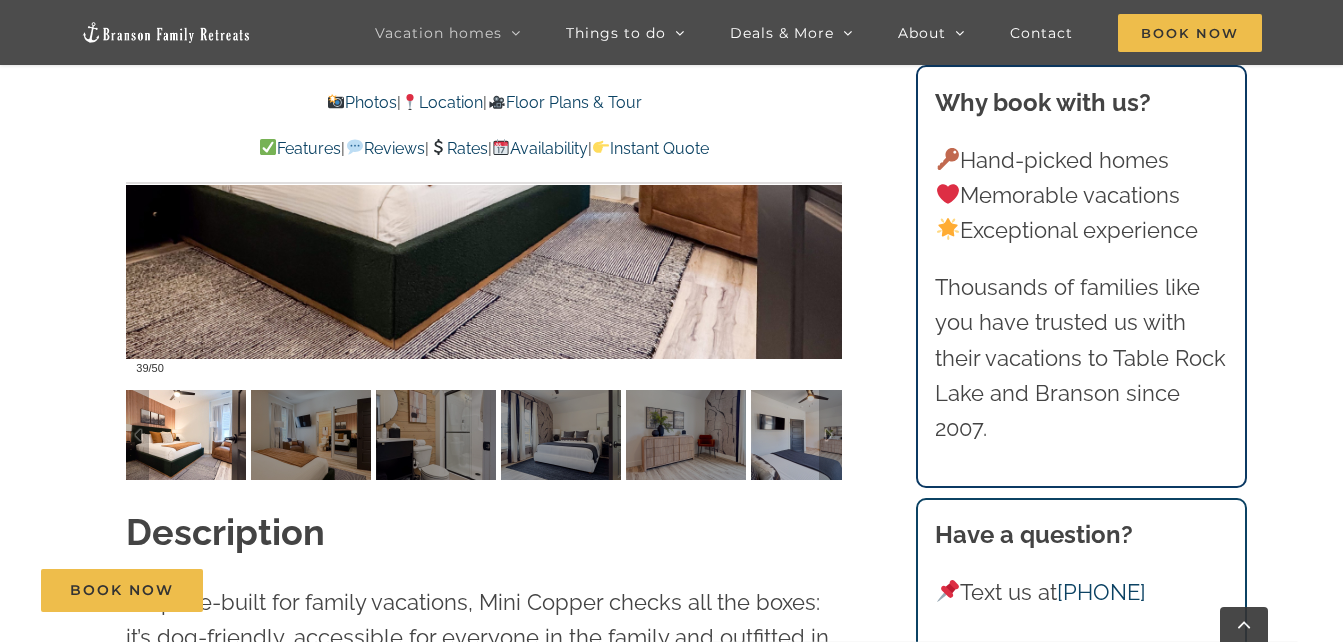scroll, scrollTop: 1443, scrollLeft: 0, axis: vertical 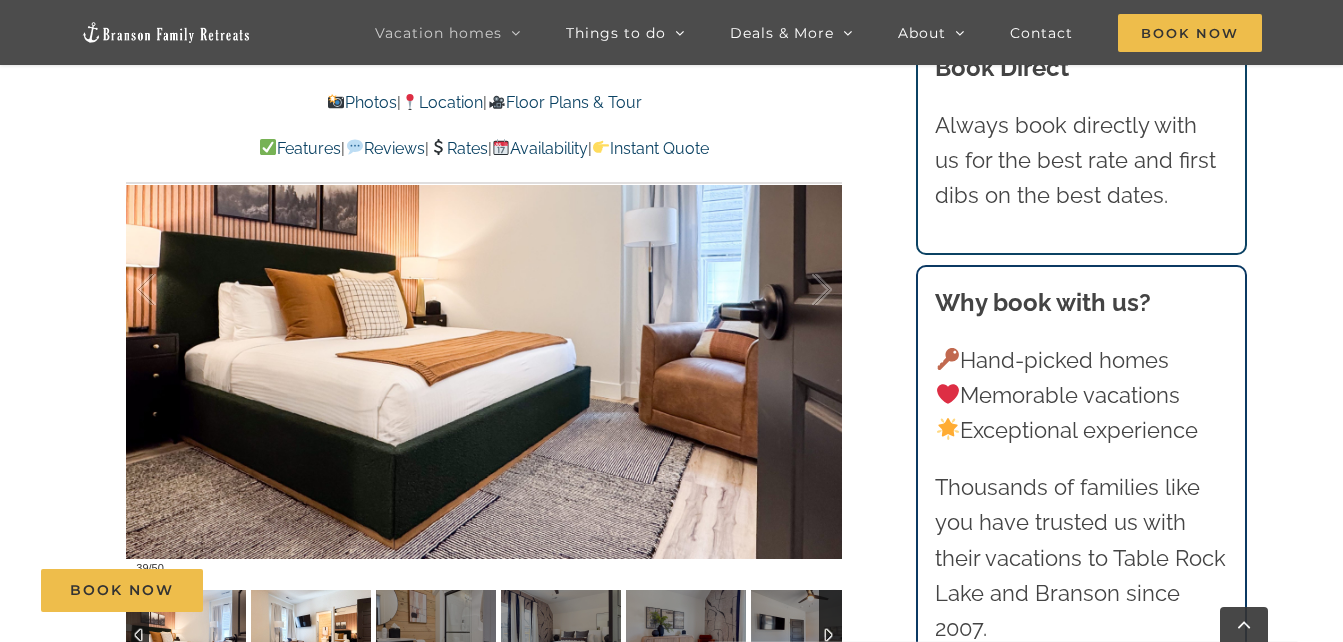 click at bounding box center [311, 635] 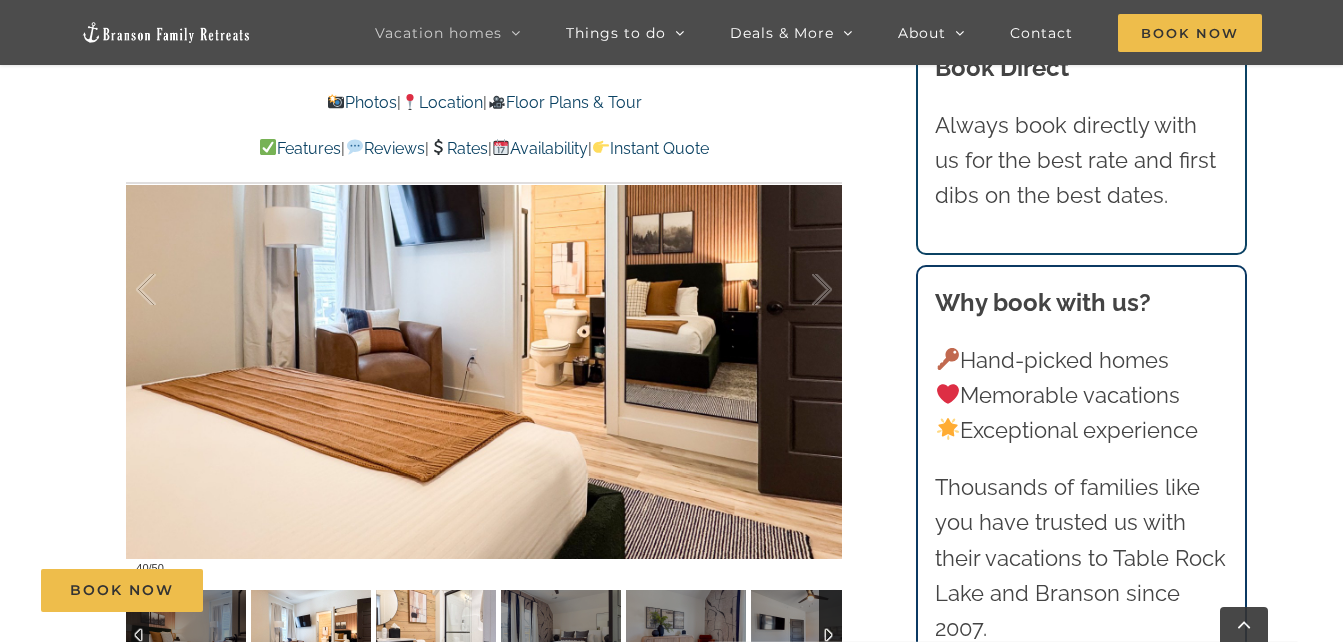 click at bounding box center (436, 635) 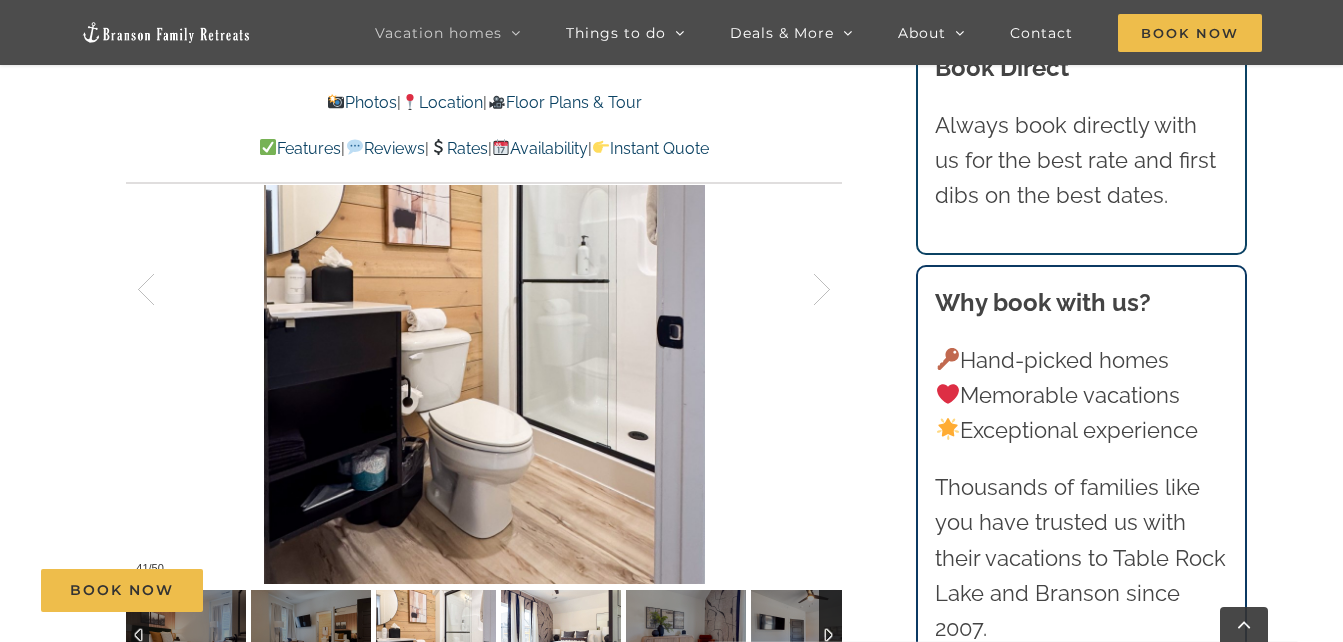 click at bounding box center [561, 635] 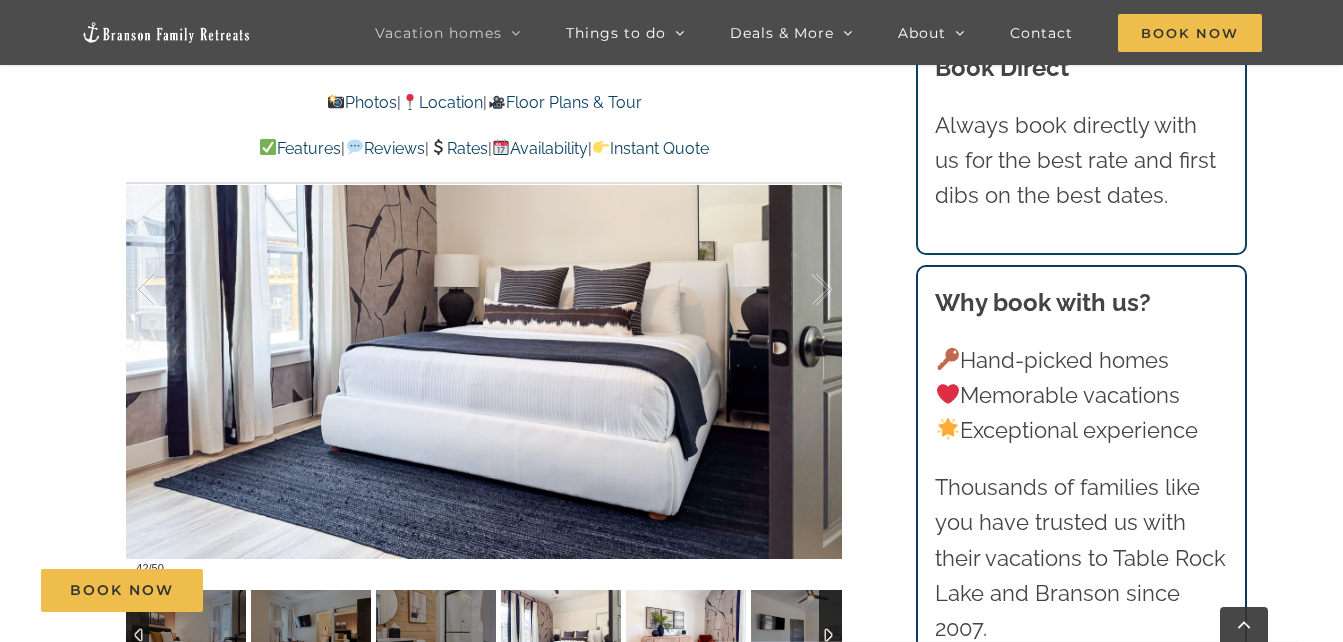 click at bounding box center [686, 635] 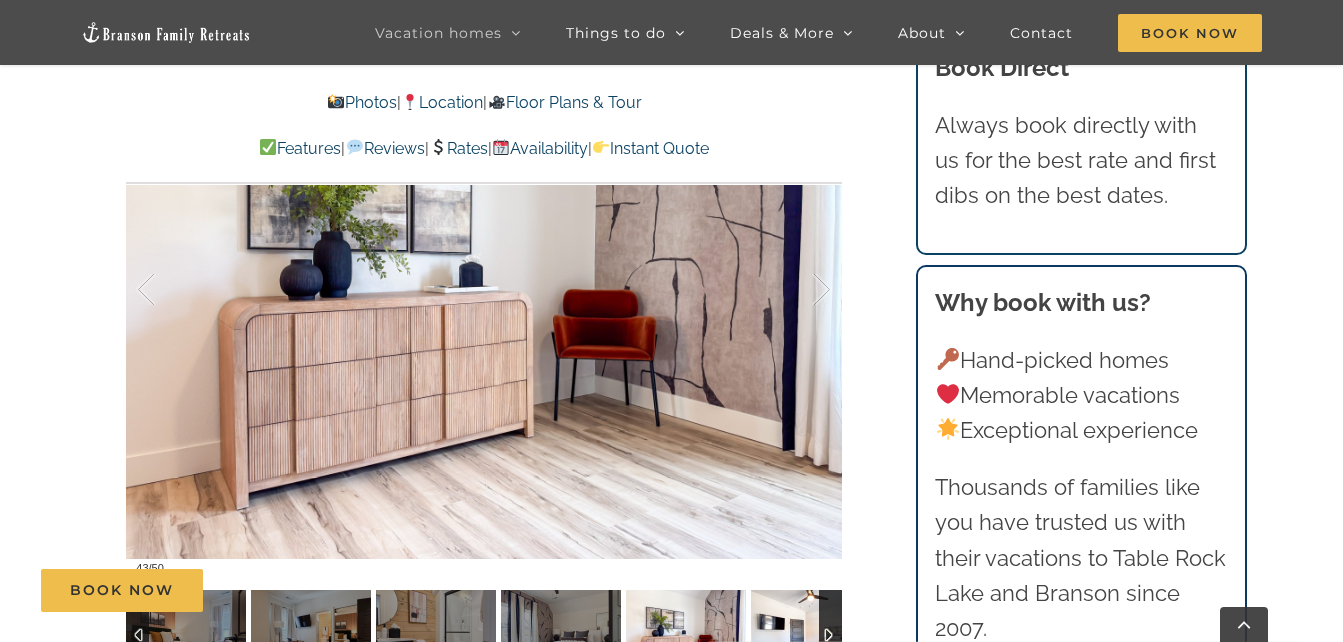 click at bounding box center (811, 635) 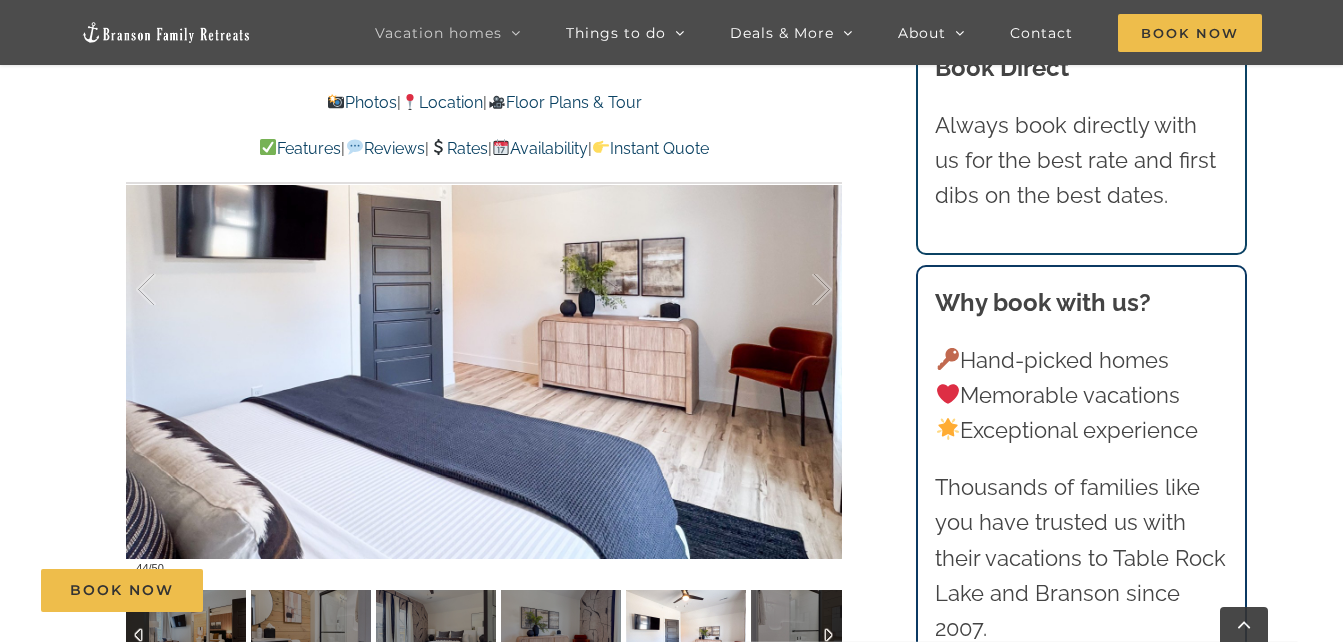 click at bounding box center [830, 635] 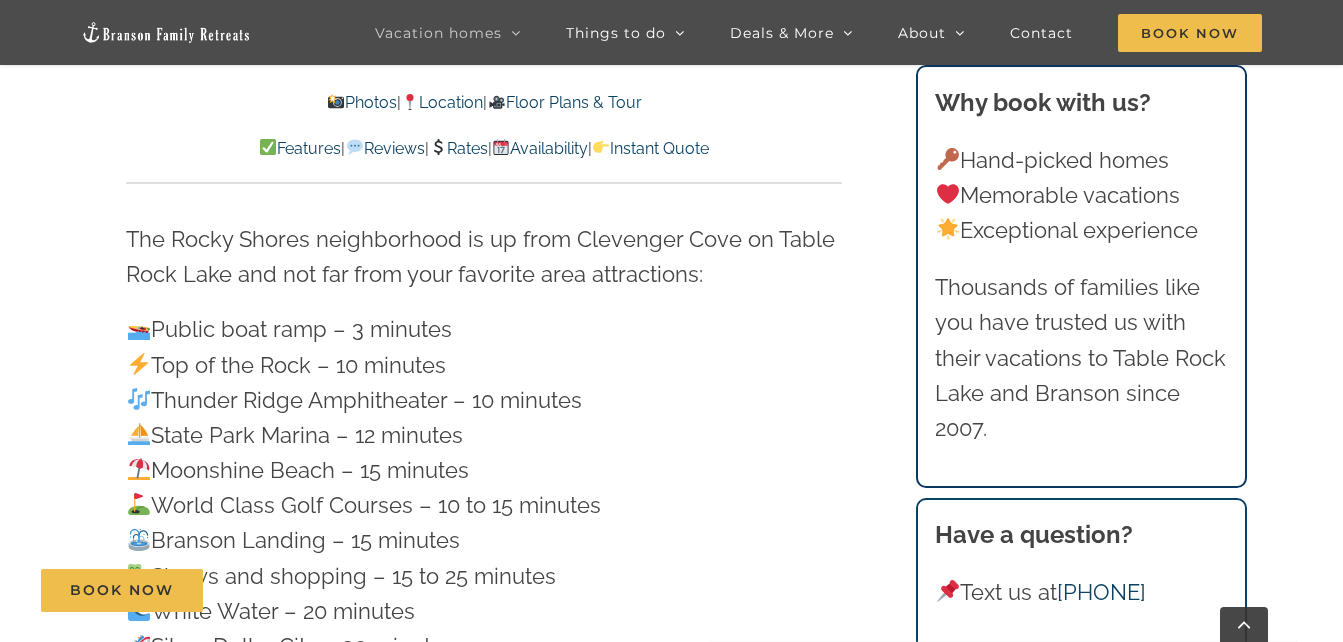 scroll, scrollTop: 5943, scrollLeft: 0, axis: vertical 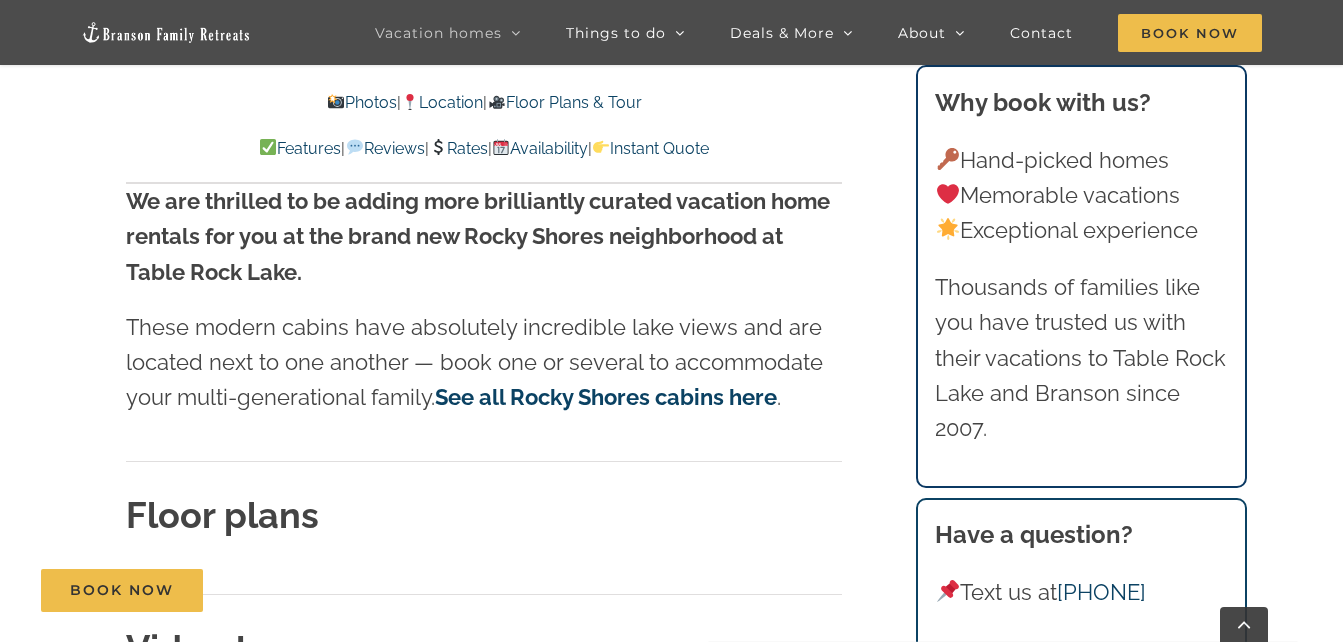 click on "See all Rocky Shores cabins here" at bounding box center [606, 397] 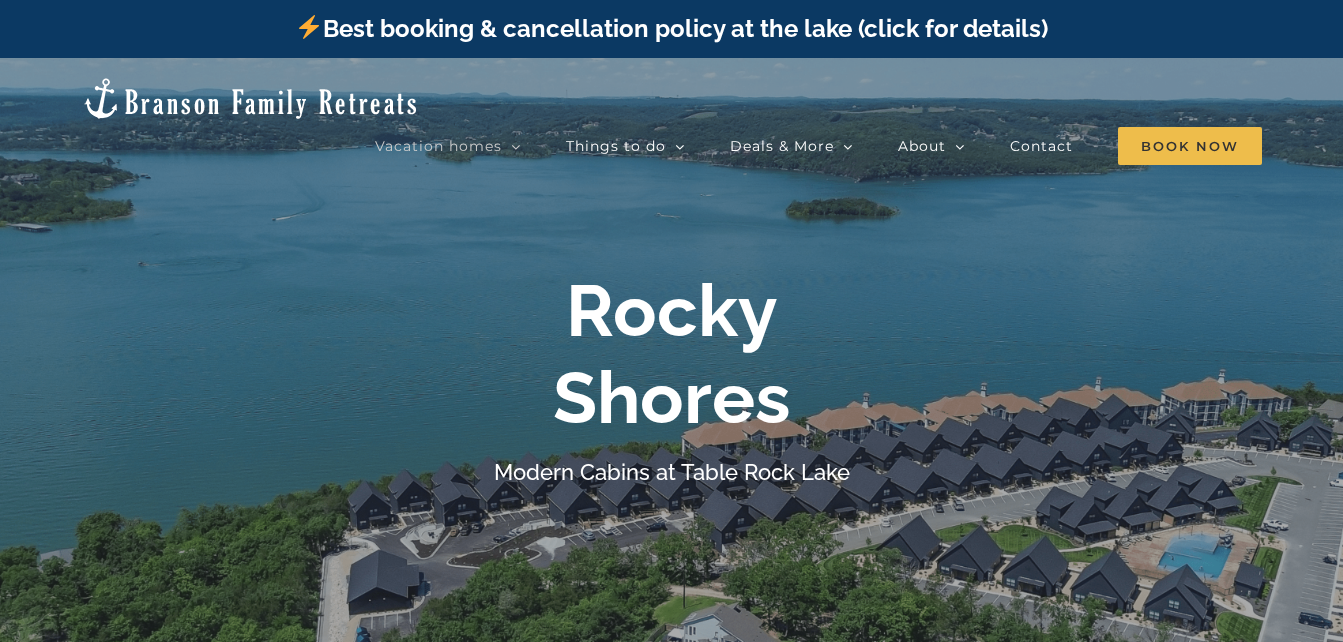 scroll, scrollTop: 0, scrollLeft: 0, axis: both 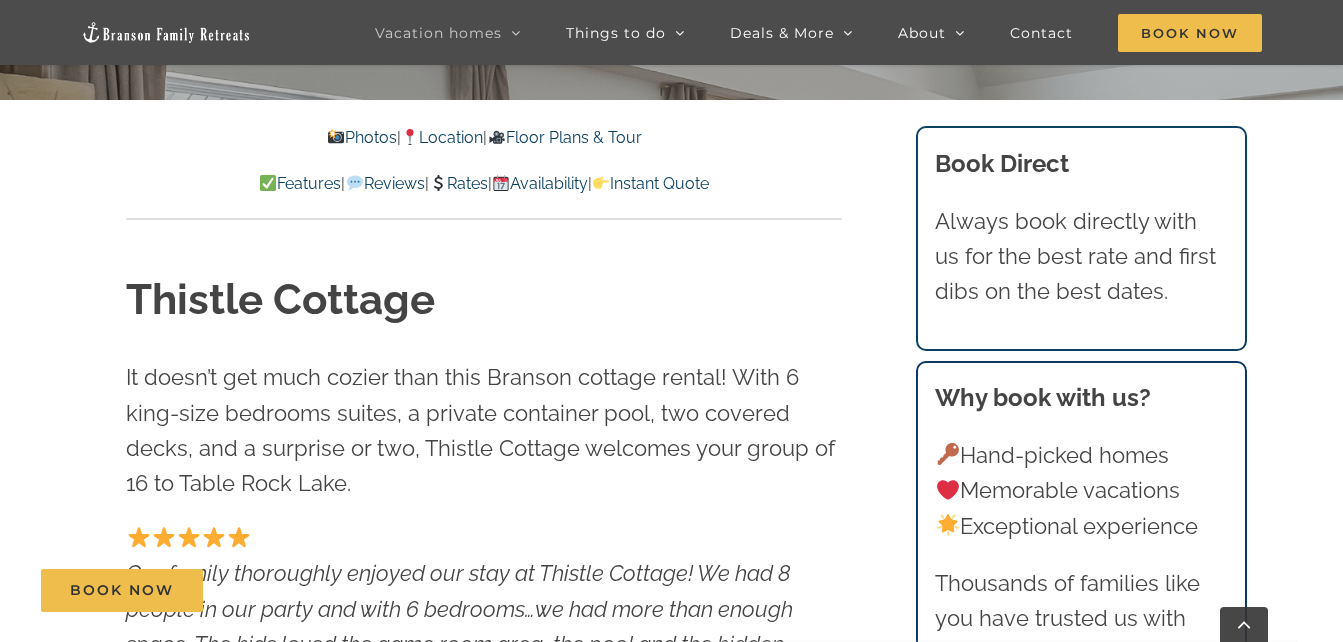 click on "Instant Quote" at bounding box center (650, 183) 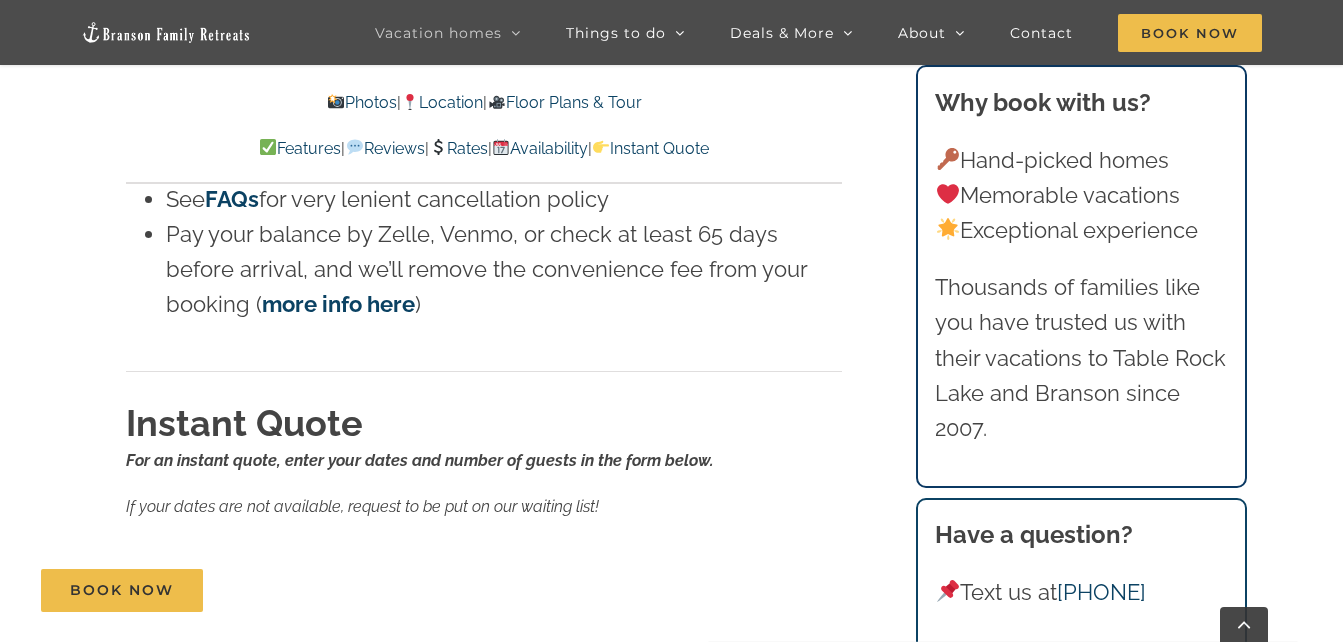 click on "Instant Quote" at bounding box center (650, 148) 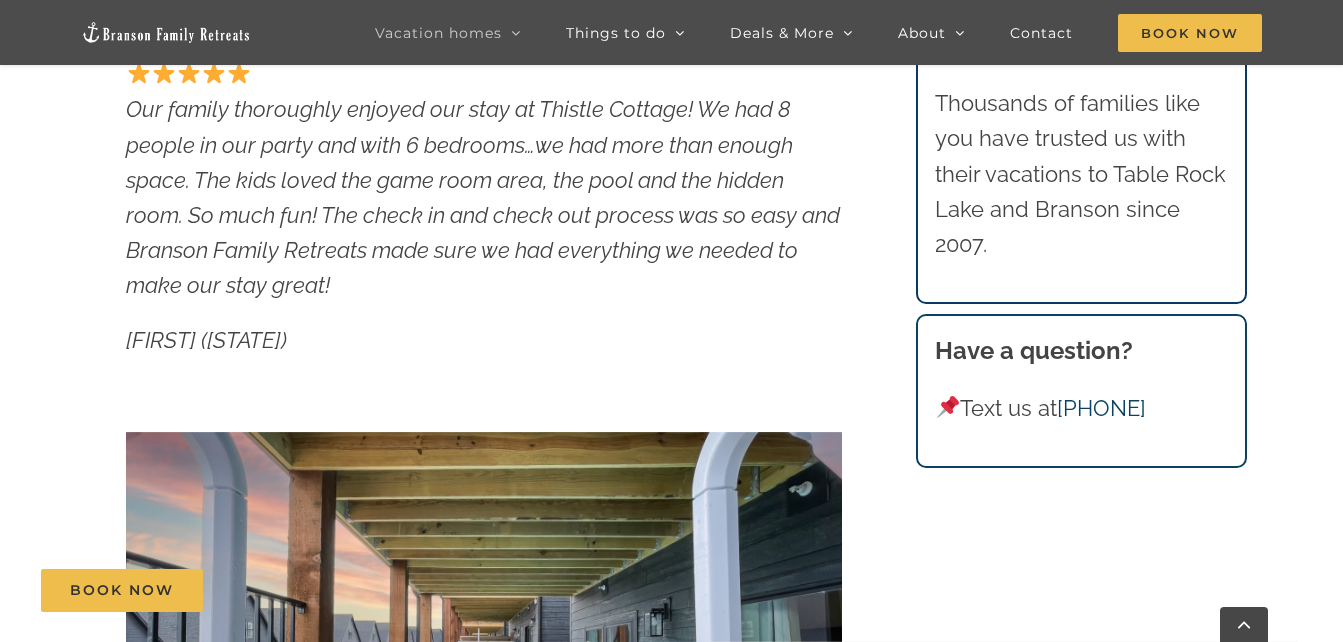 scroll, scrollTop: 0, scrollLeft: 0, axis: both 